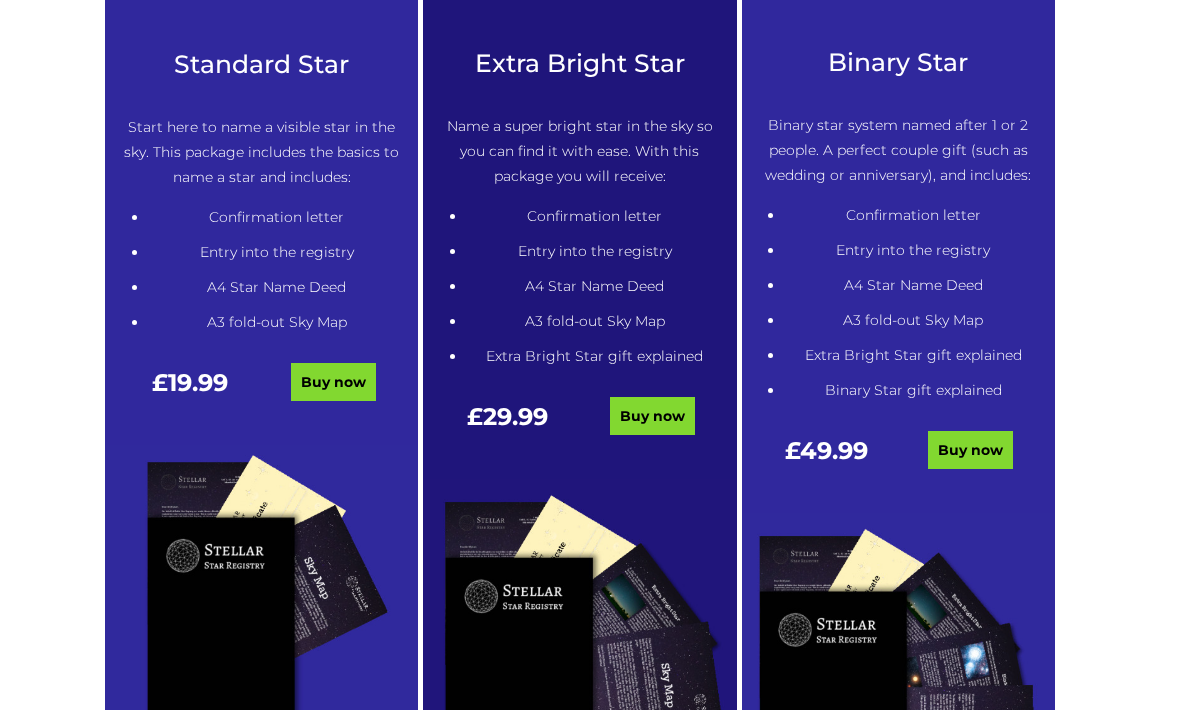scroll, scrollTop: 1070, scrollLeft: 0, axis: vertical 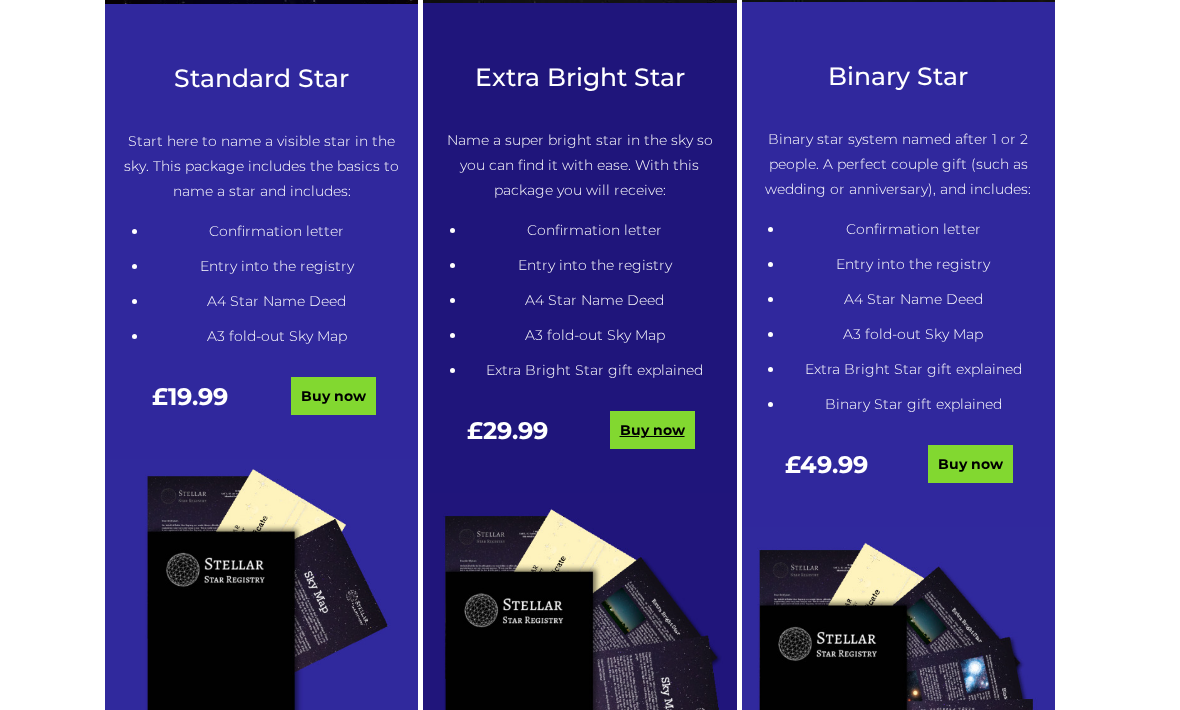 click on "Buy now" at bounding box center (652, 430) 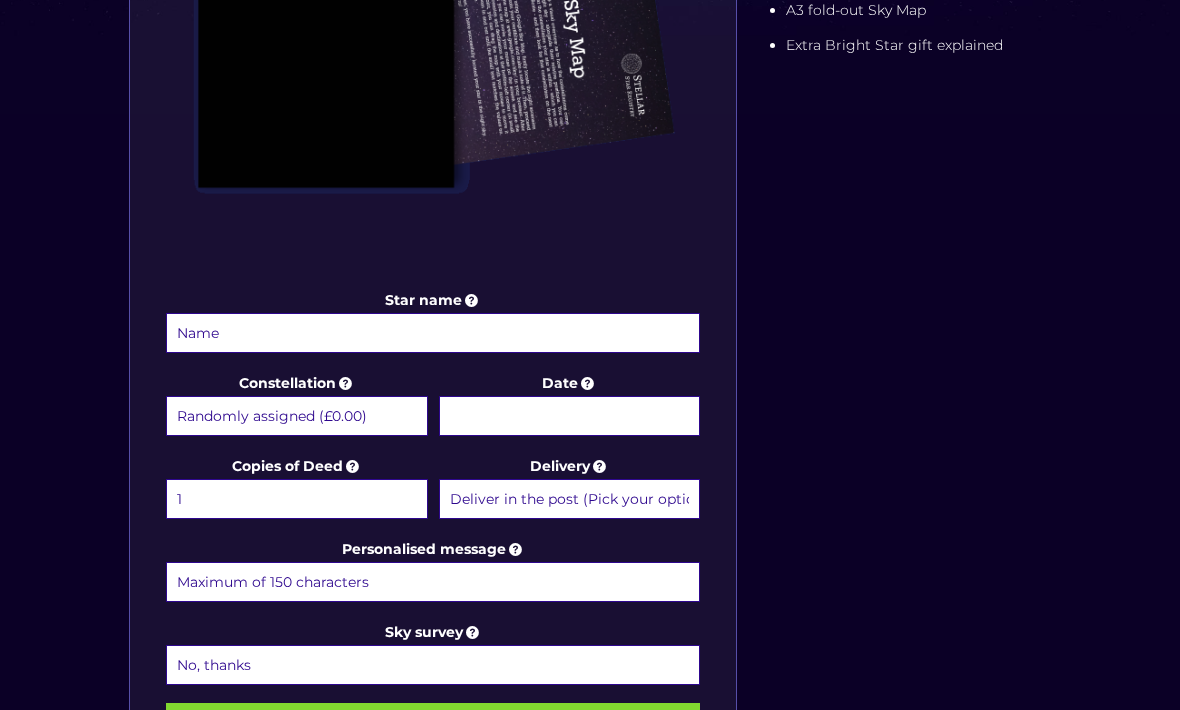 scroll, scrollTop: 741, scrollLeft: 0, axis: vertical 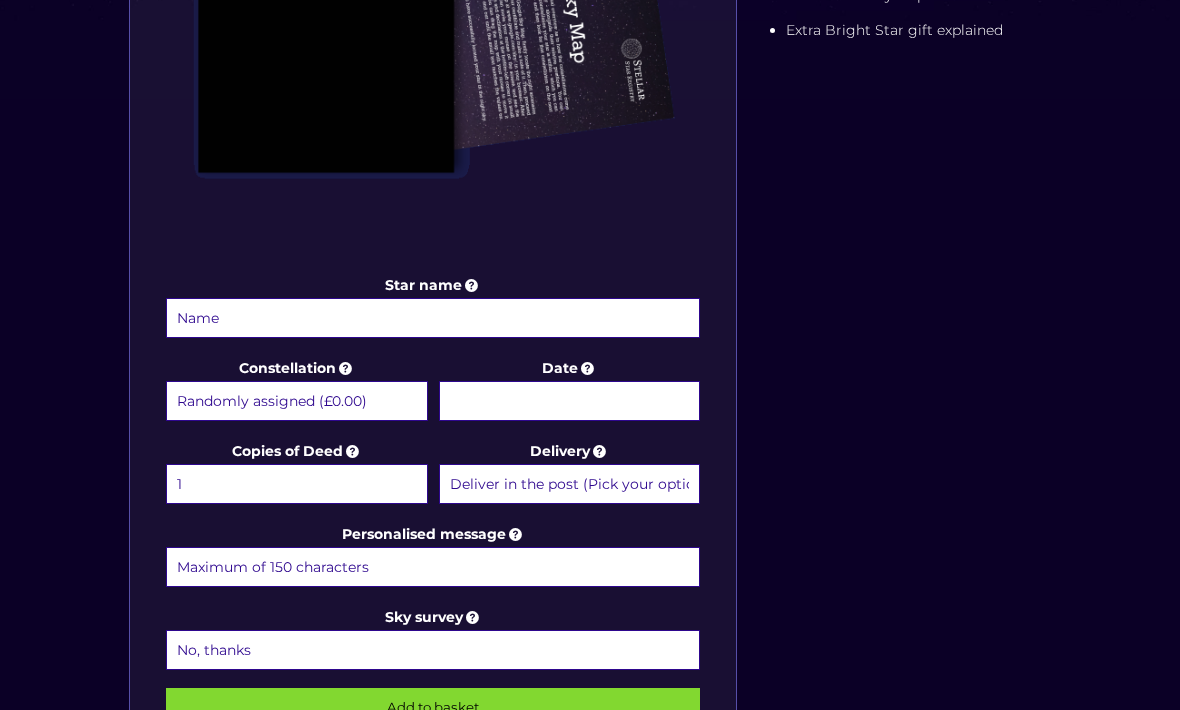click on "Star name" at bounding box center [433, 318] 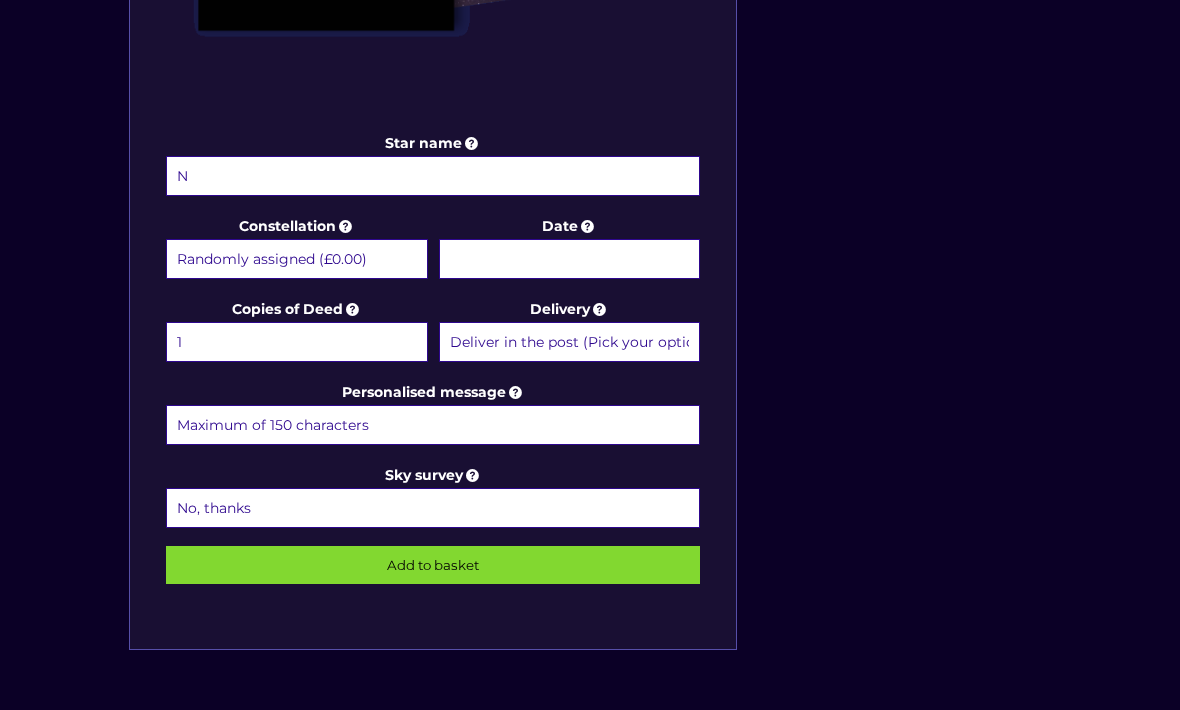 scroll, scrollTop: 883, scrollLeft: 0, axis: vertical 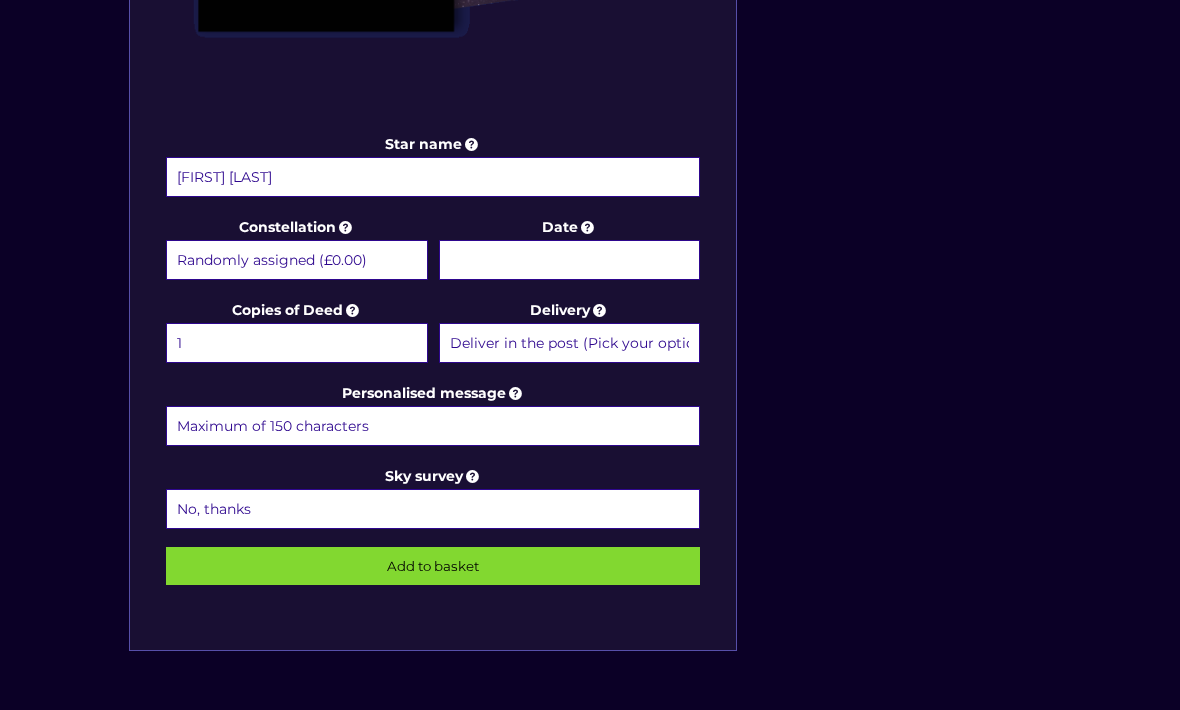 type on "Natasha Slyfield" 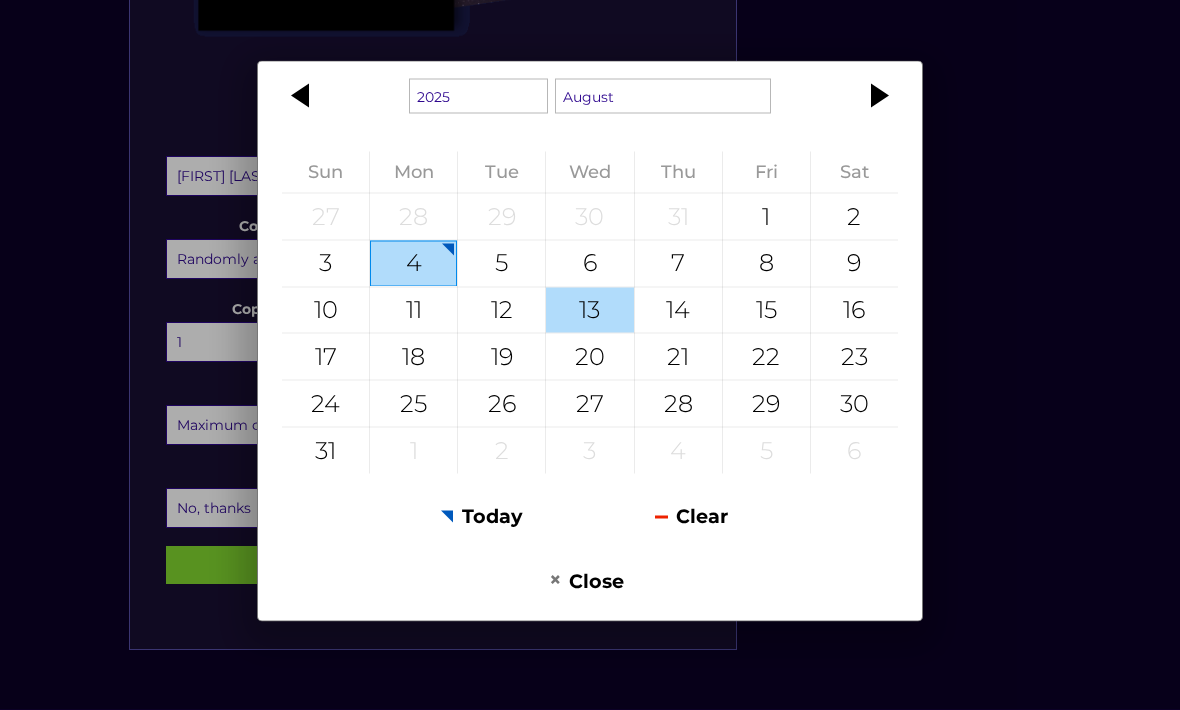 click on "13" at bounding box center [589, 311] 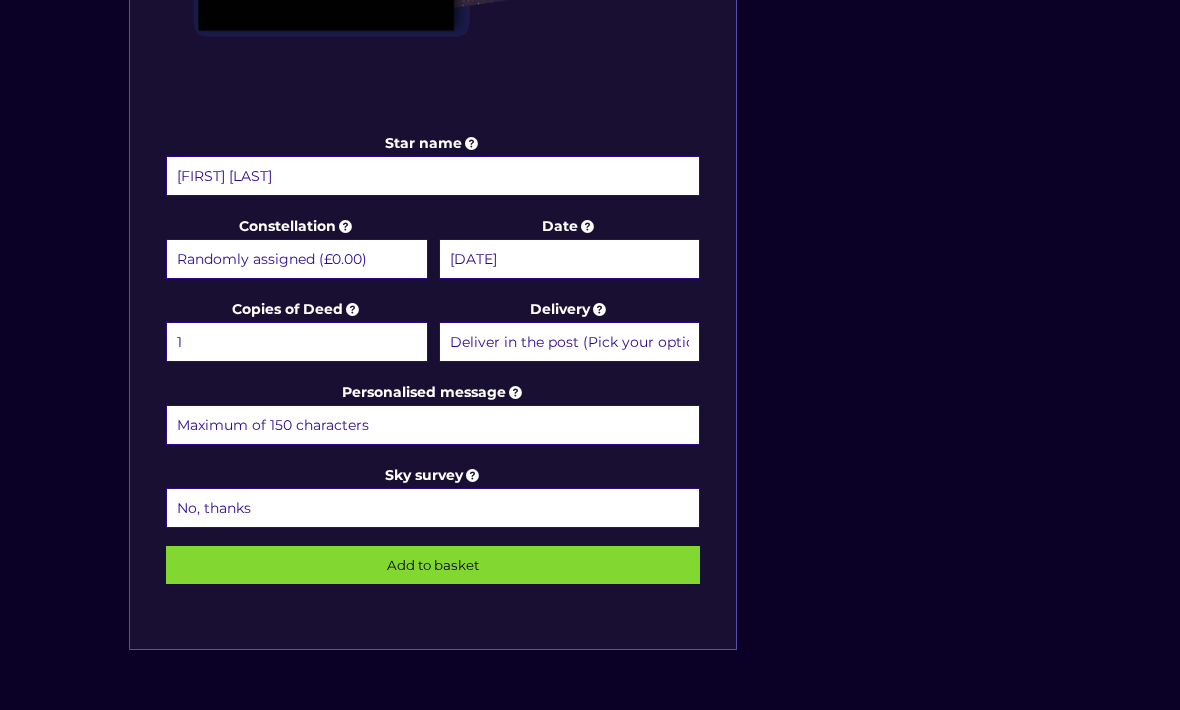 click on "Deliver in the post (Pick your option later)
Deliver in the post and by Email (within 1 hour) (+£4.99)" at bounding box center [570, 342] 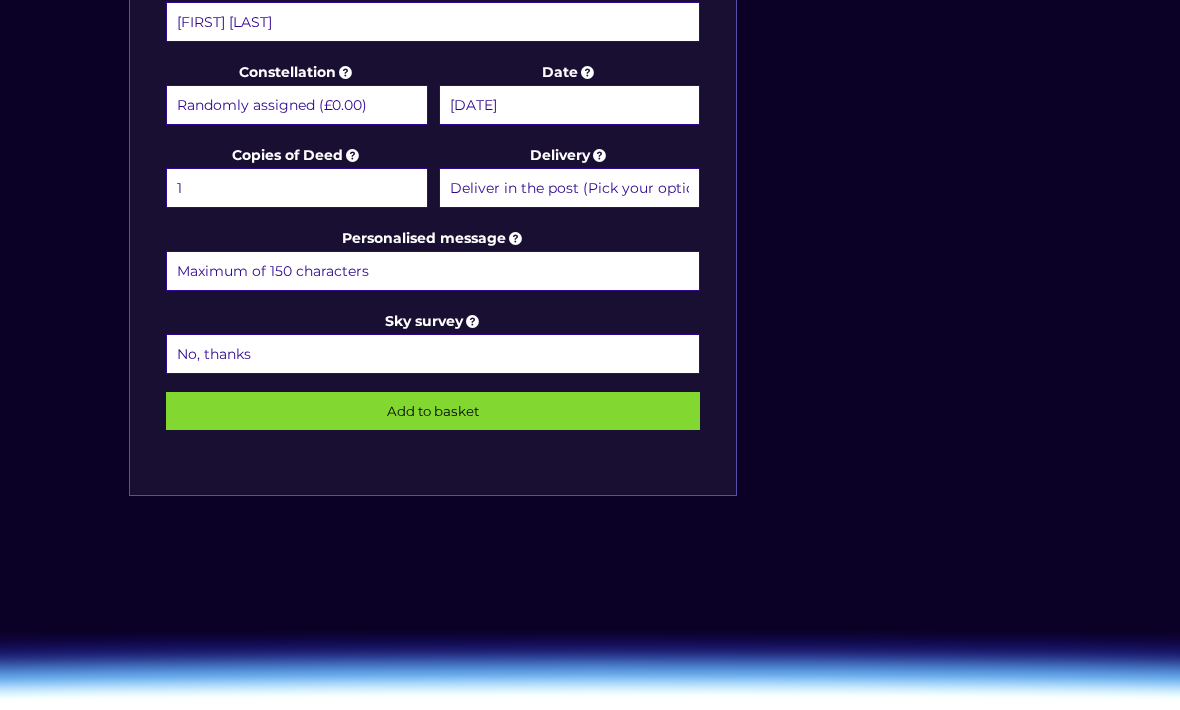 scroll, scrollTop: 1041, scrollLeft: 0, axis: vertical 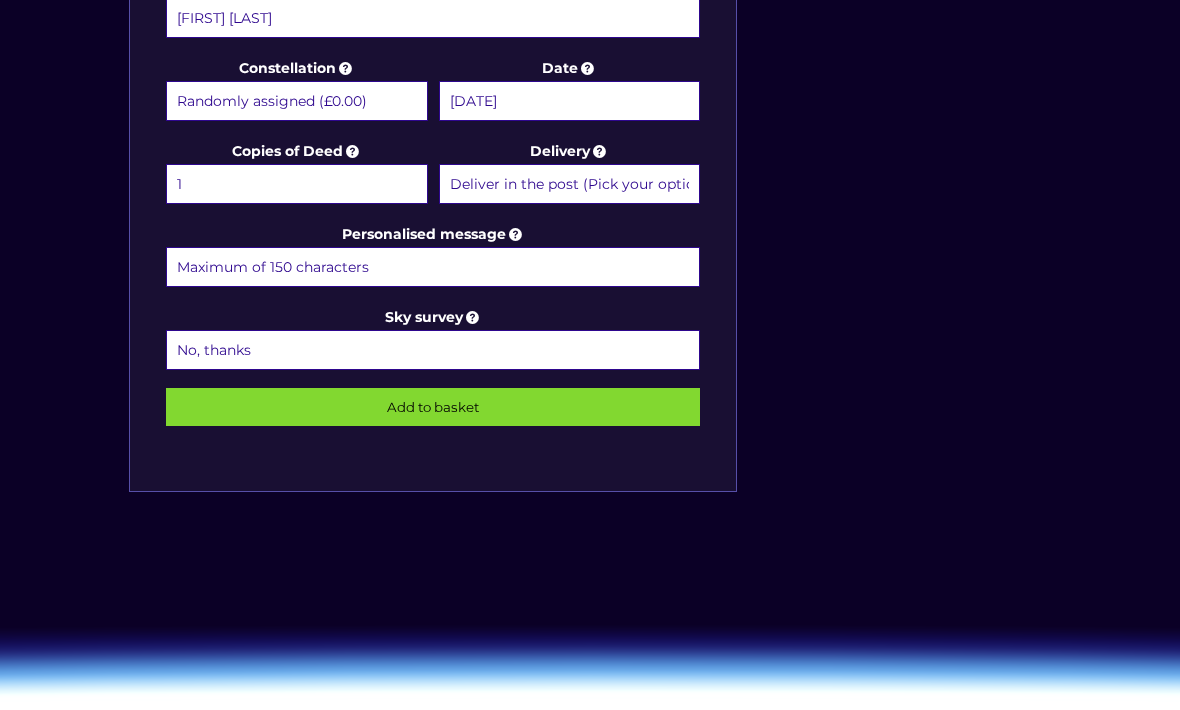 click on "Personalised message" at bounding box center (433, 268) 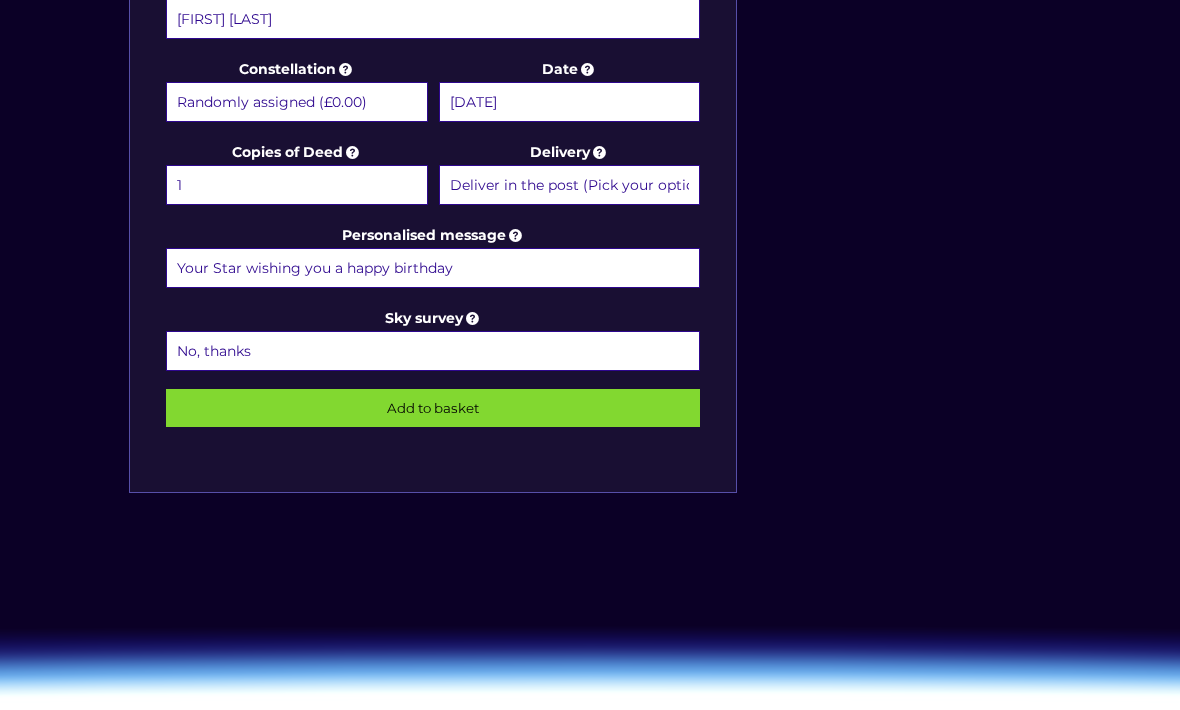 type on "Your Star wishing you a happy birthday" 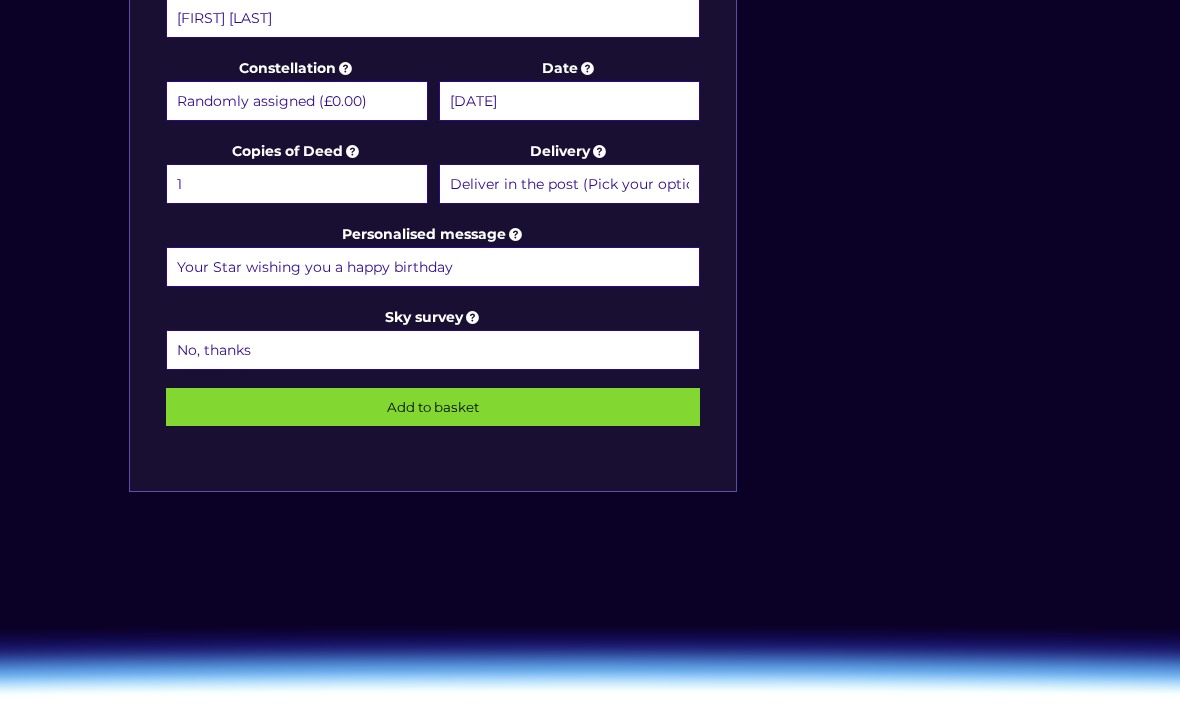 select on "1 (+£6.99)" 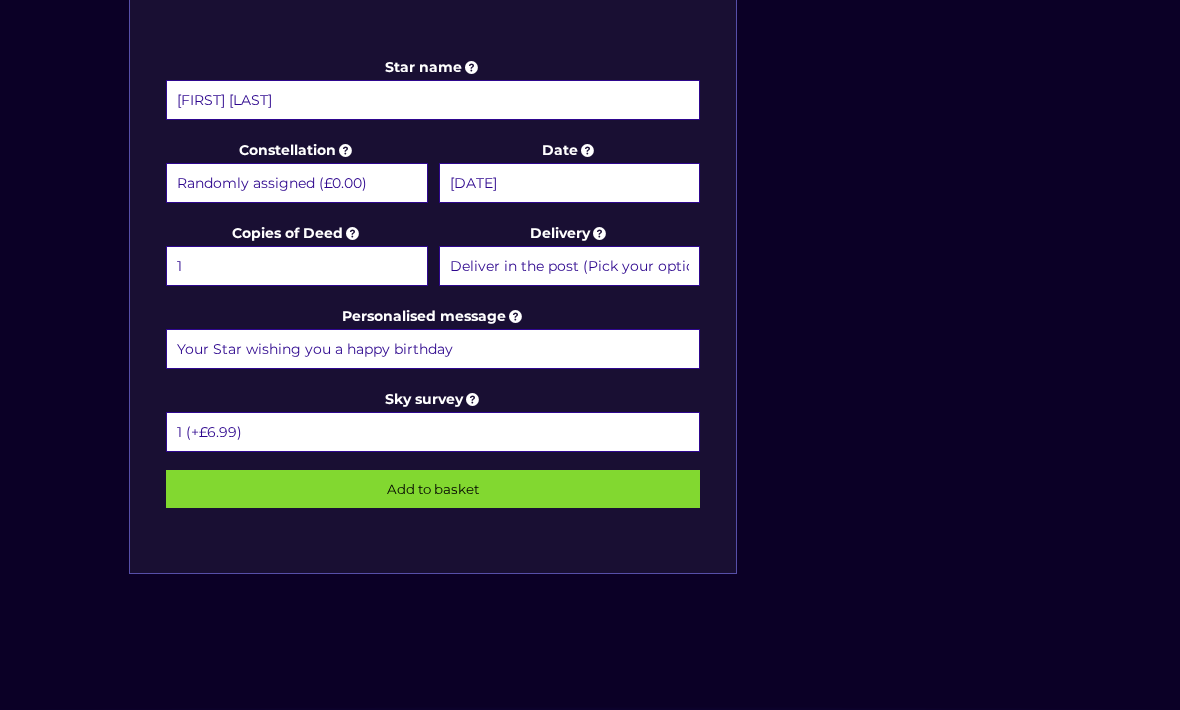 scroll, scrollTop: 959, scrollLeft: 0, axis: vertical 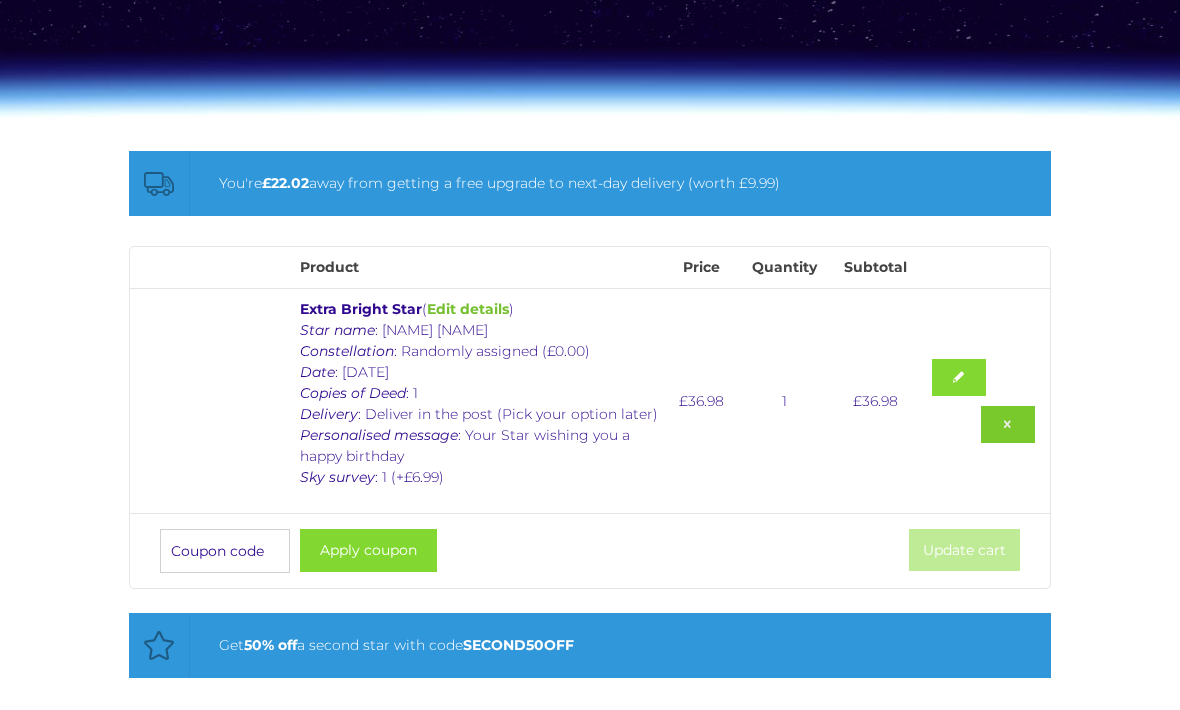 click at bounding box center [1008, 425] 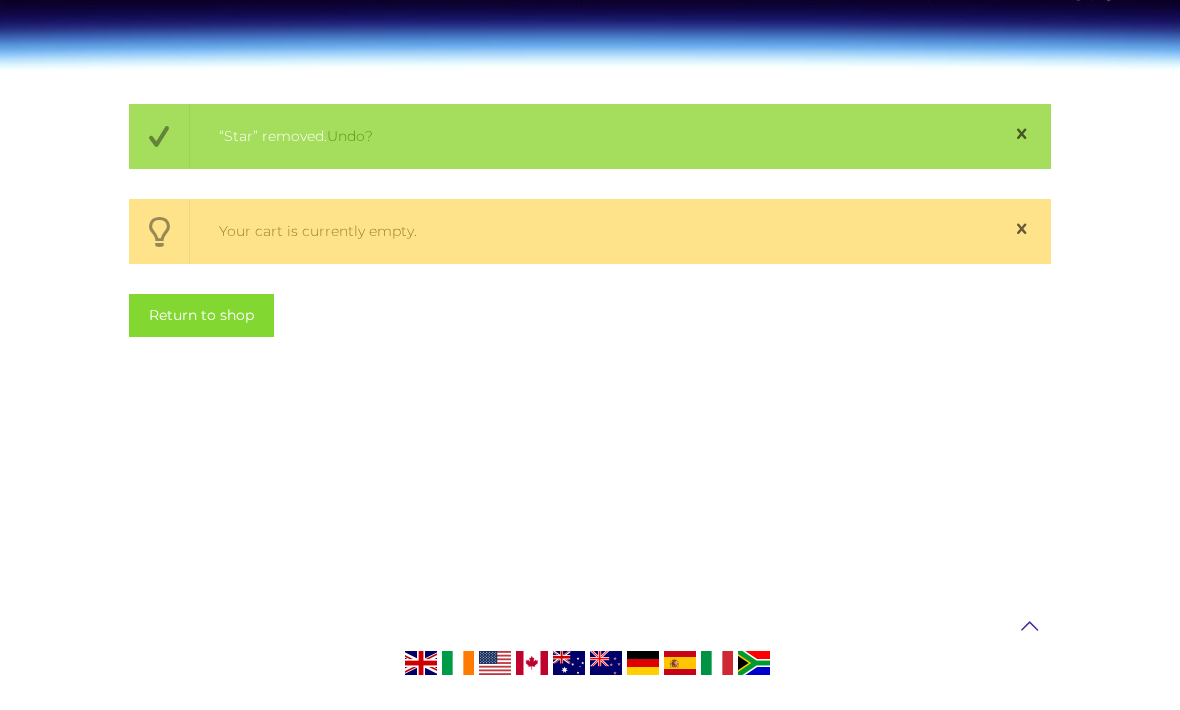scroll, scrollTop: 259, scrollLeft: 0, axis: vertical 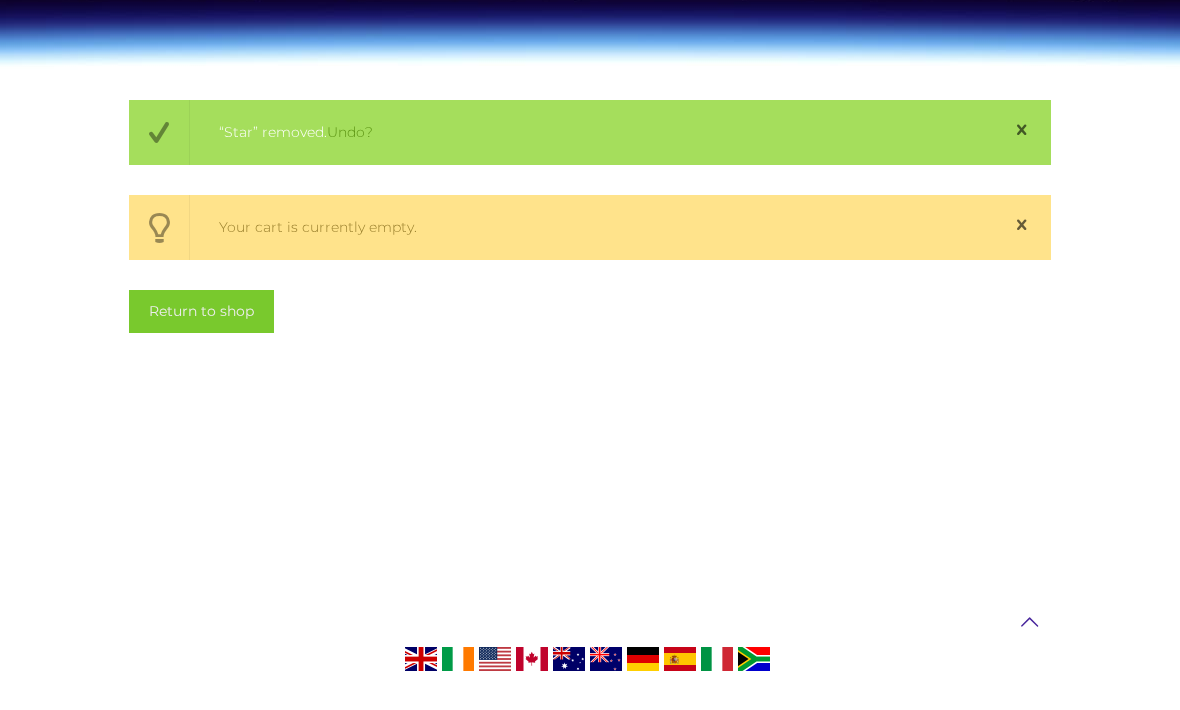 click on "Return to shop" at bounding box center (201, 311) 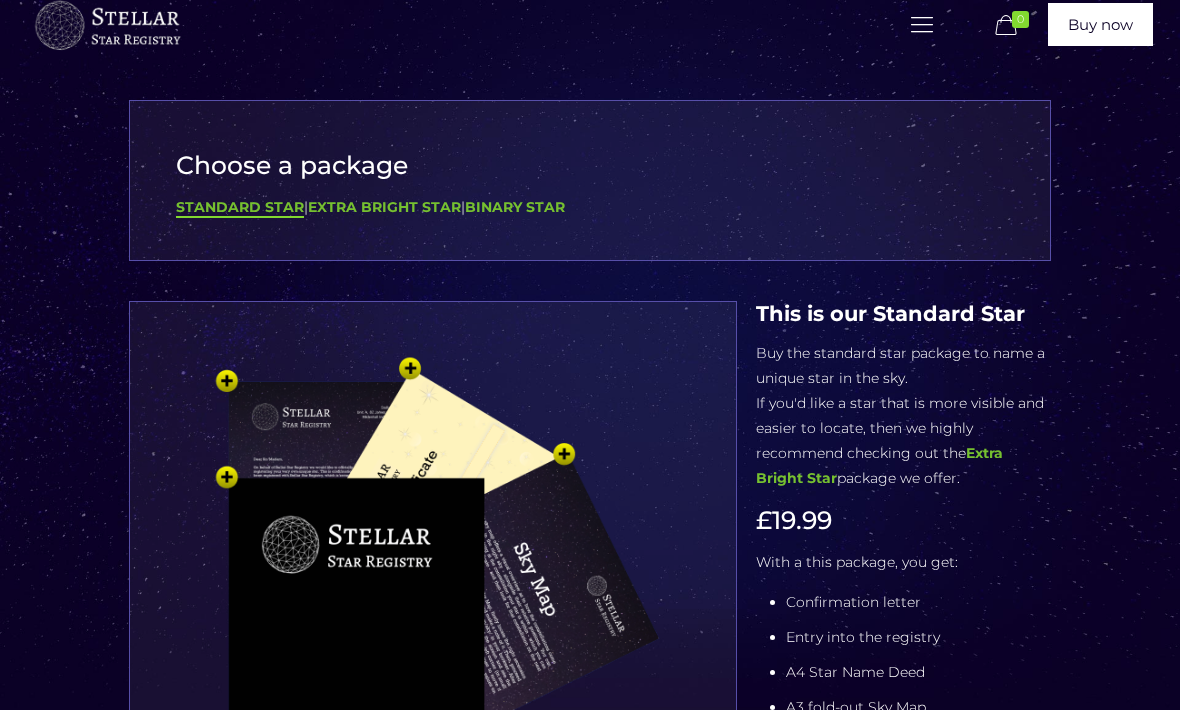 scroll, scrollTop: 0, scrollLeft: 0, axis: both 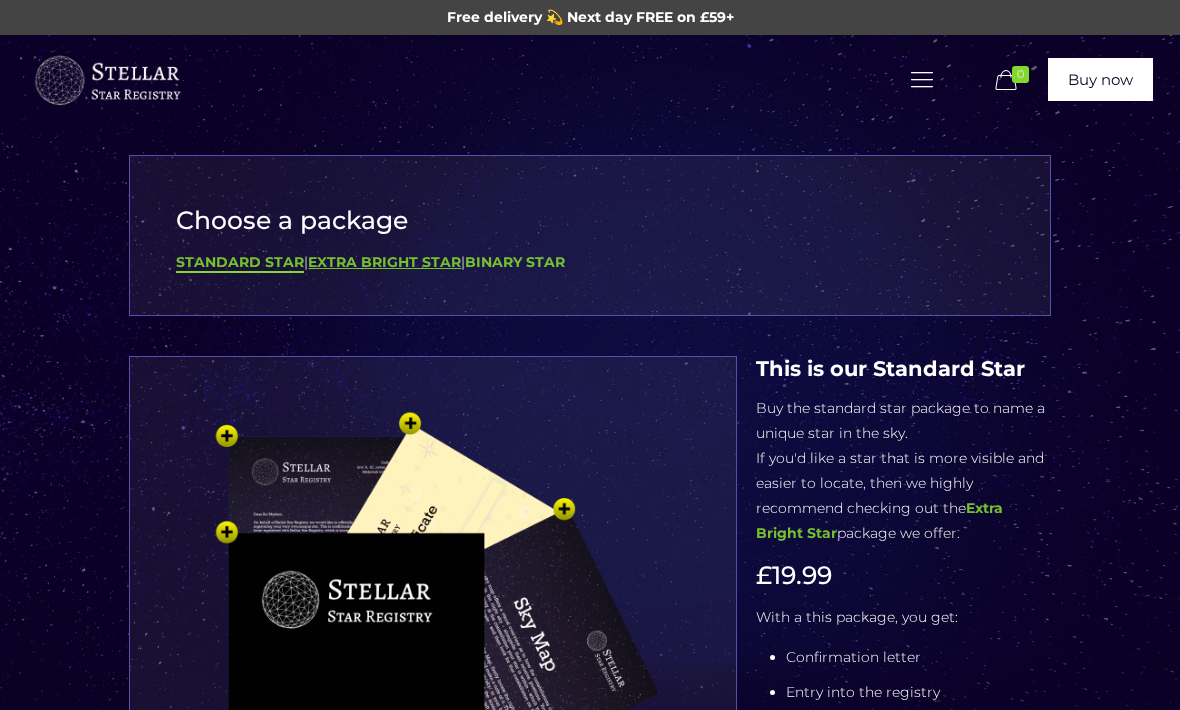 click on "Extra Bright Star" at bounding box center (384, 262) 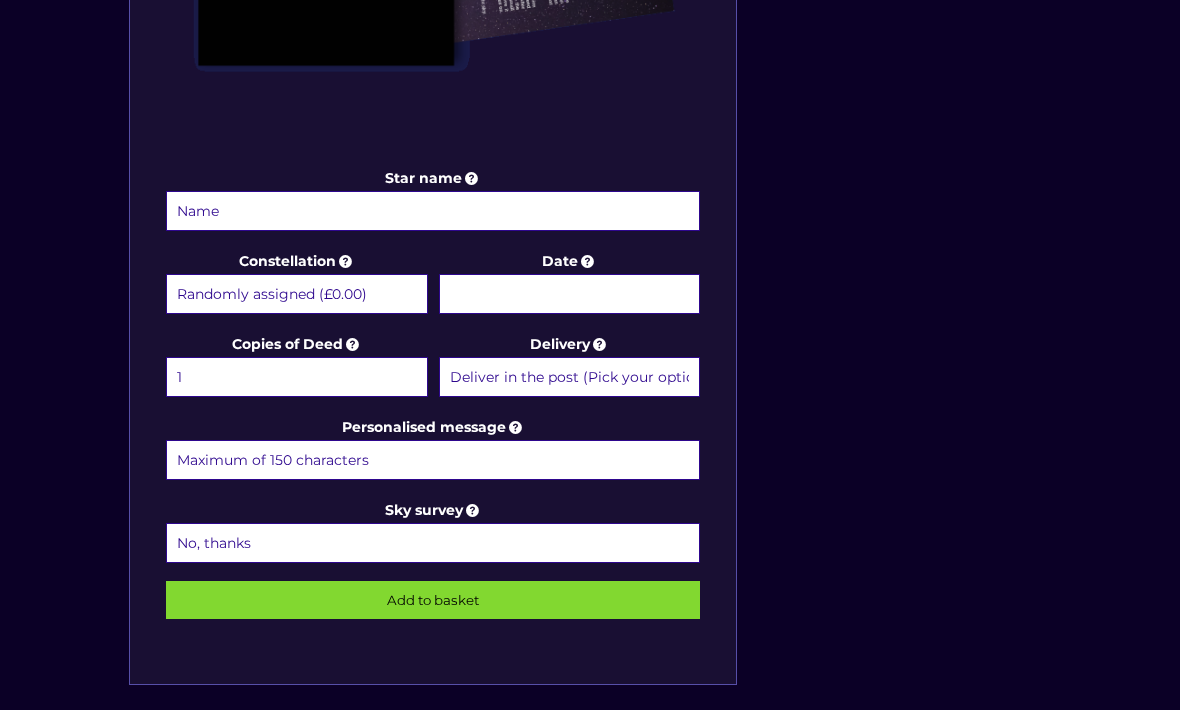 click on "Star name" at bounding box center [433, 212] 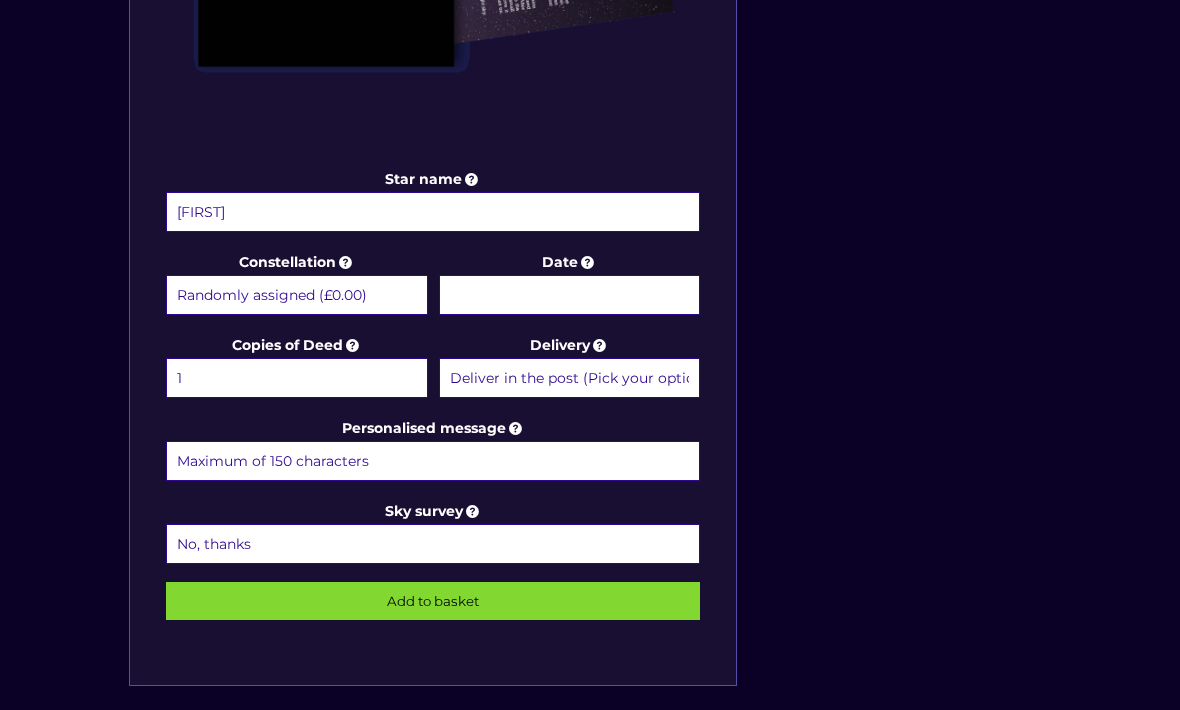 type on "Natasha" 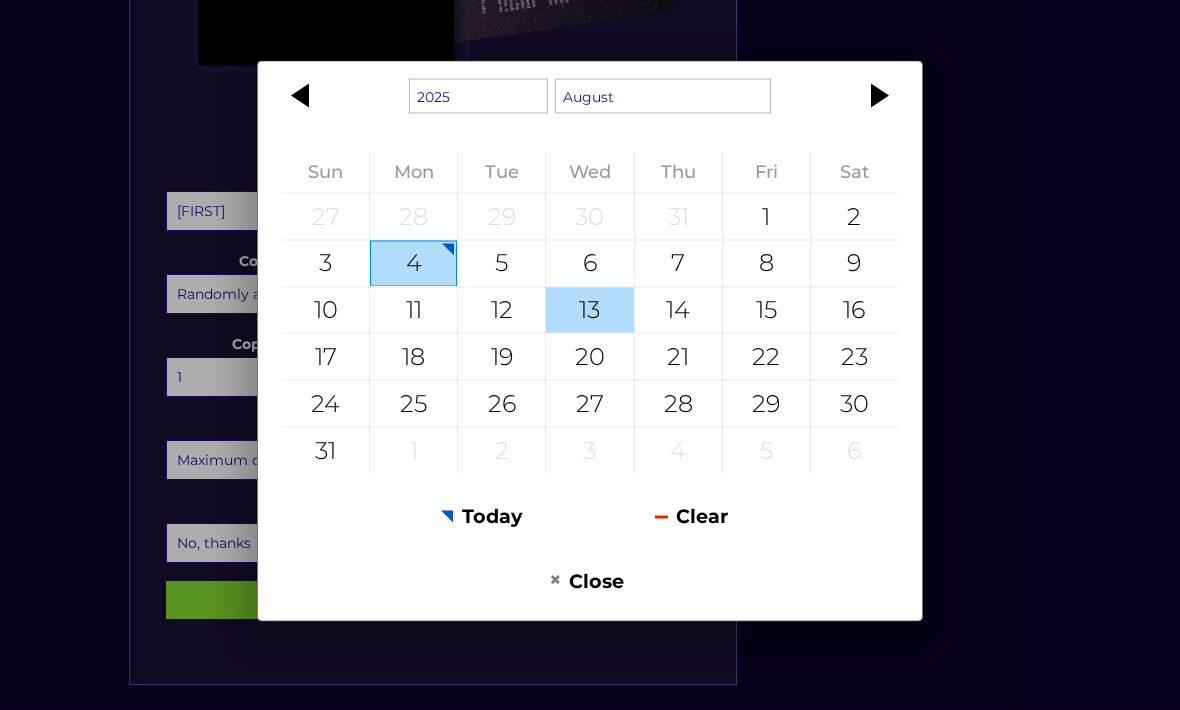 click on "13" at bounding box center (589, 311) 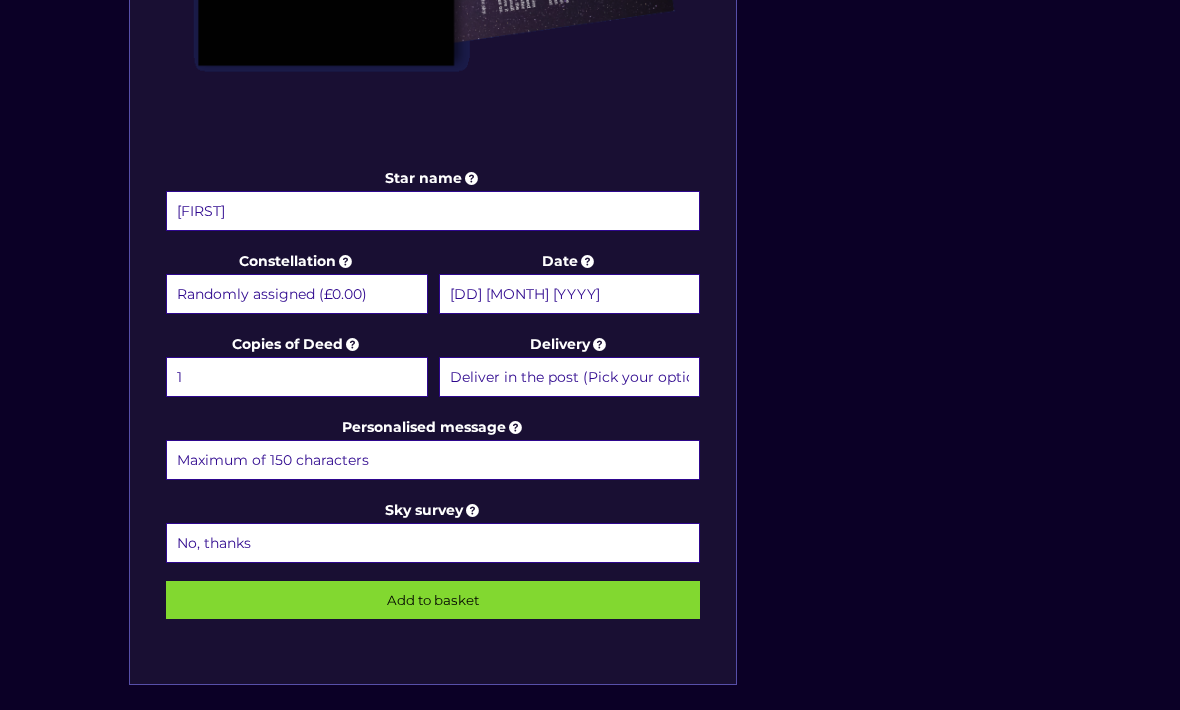 scroll, scrollTop: 849, scrollLeft: 0, axis: vertical 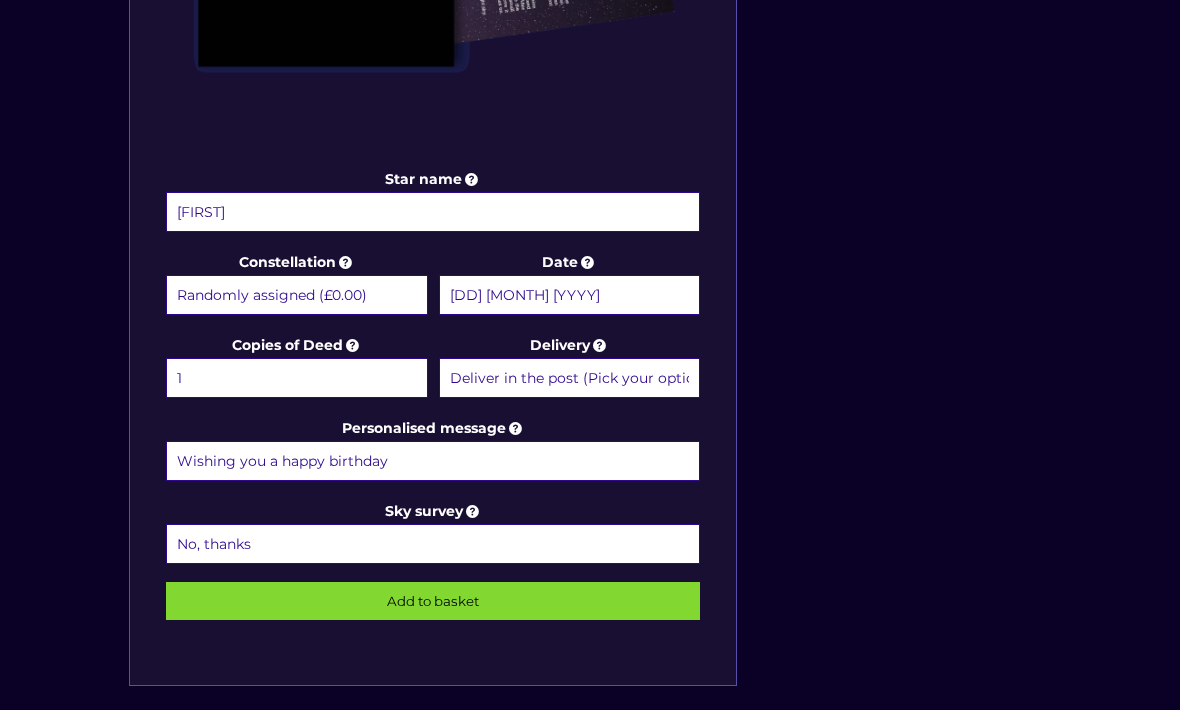 type on "Wishing you a happy birthday" 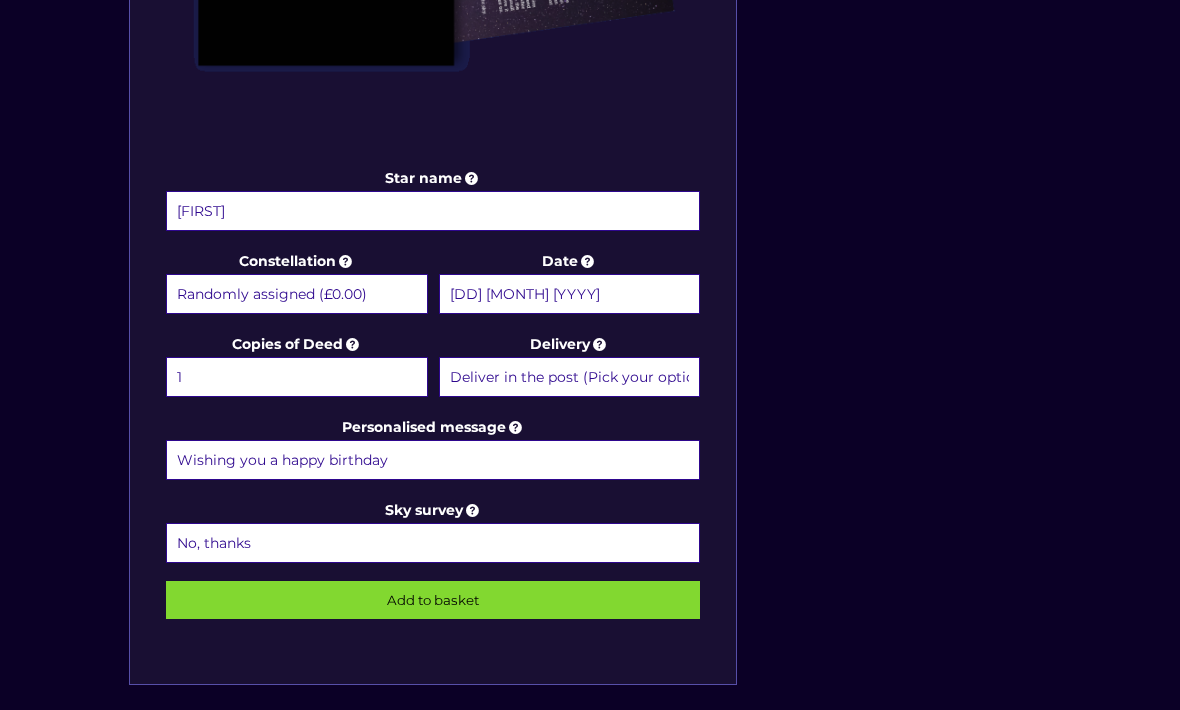 select on "1 (+£6.99)" 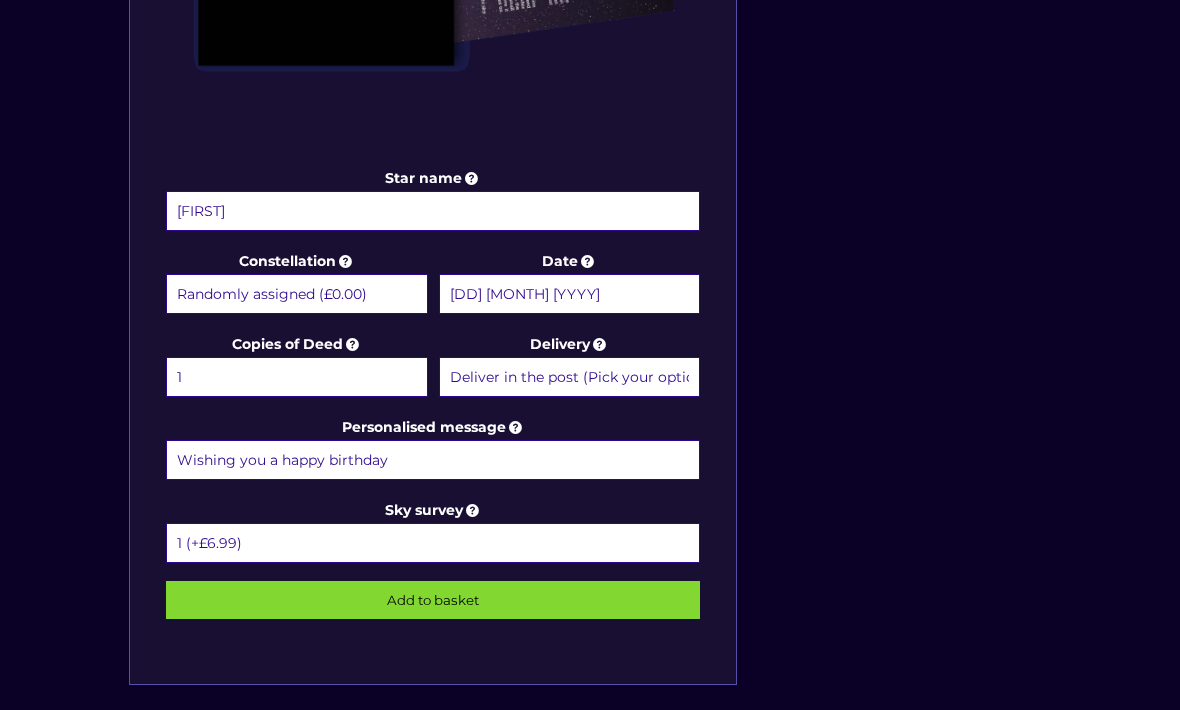 scroll, scrollTop: 849, scrollLeft: 0, axis: vertical 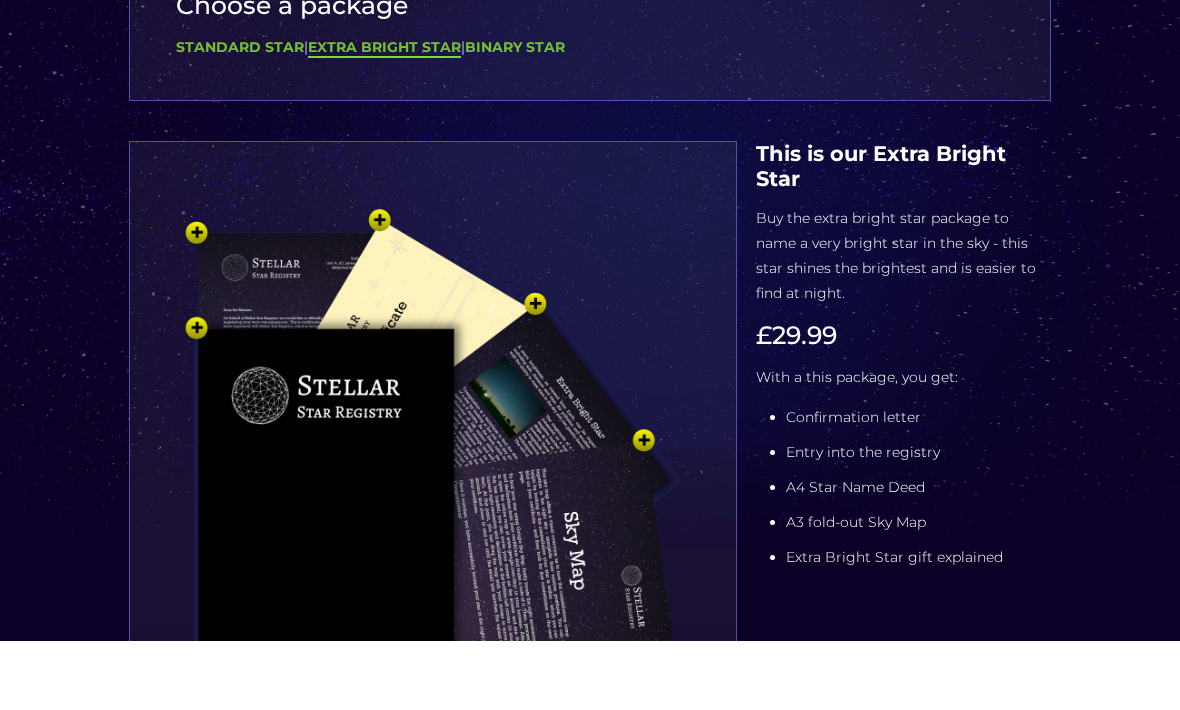 click at bounding box center (433, 561) 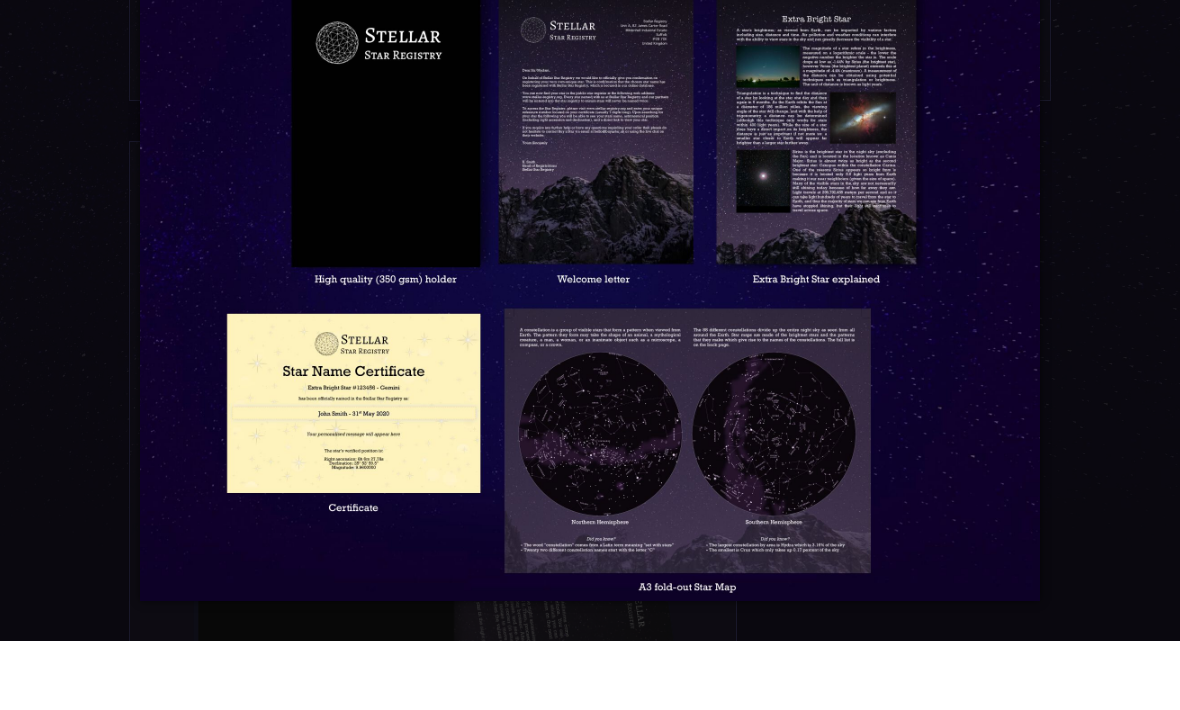 scroll, scrollTop: 216, scrollLeft: 0, axis: vertical 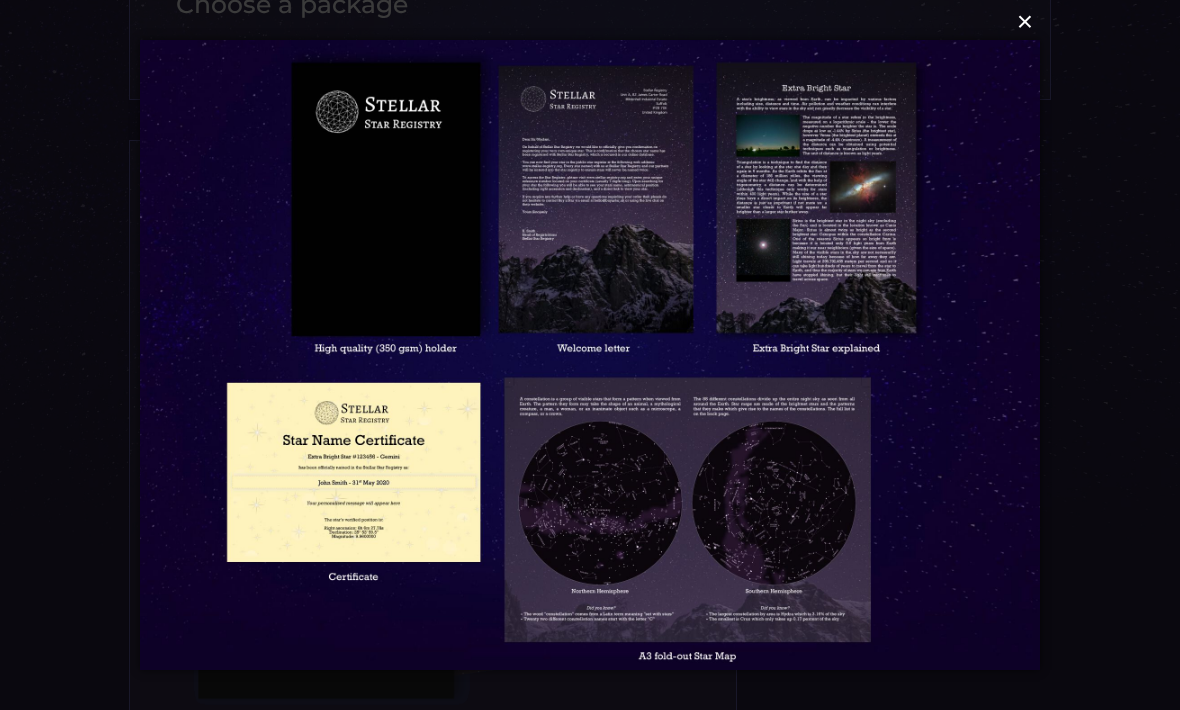 click on "×" at bounding box center [589, 22] 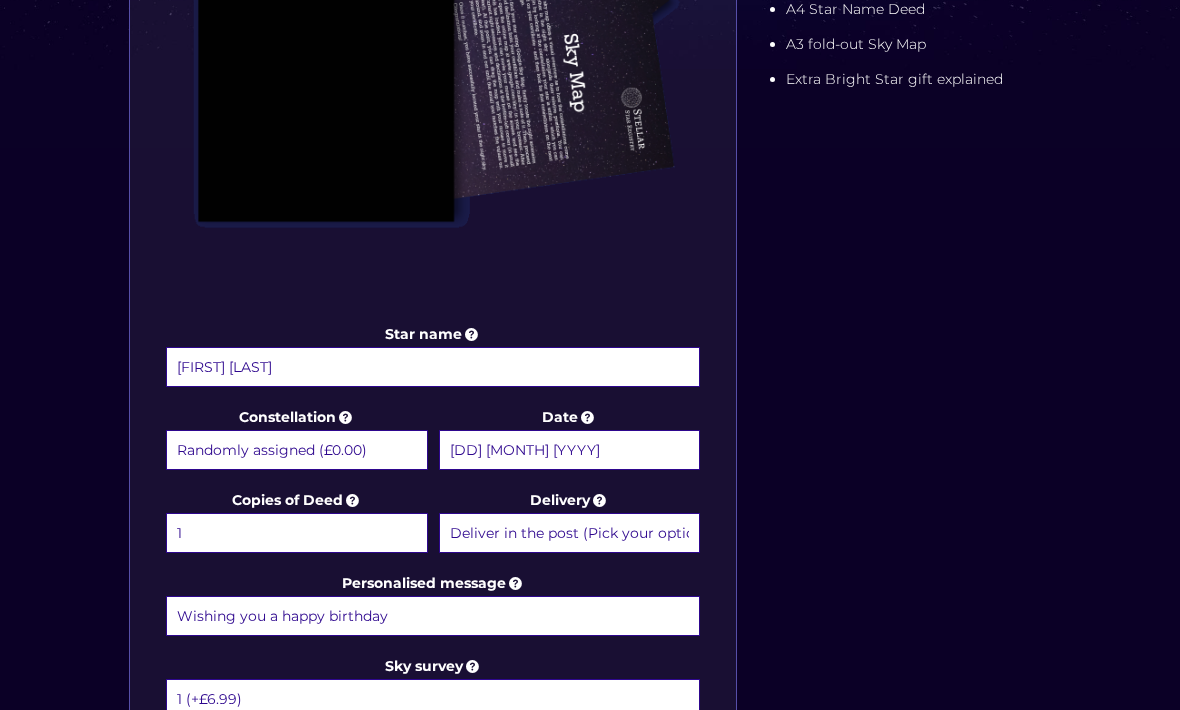 scroll, scrollTop: 716, scrollLeft: 0, axis: vertical 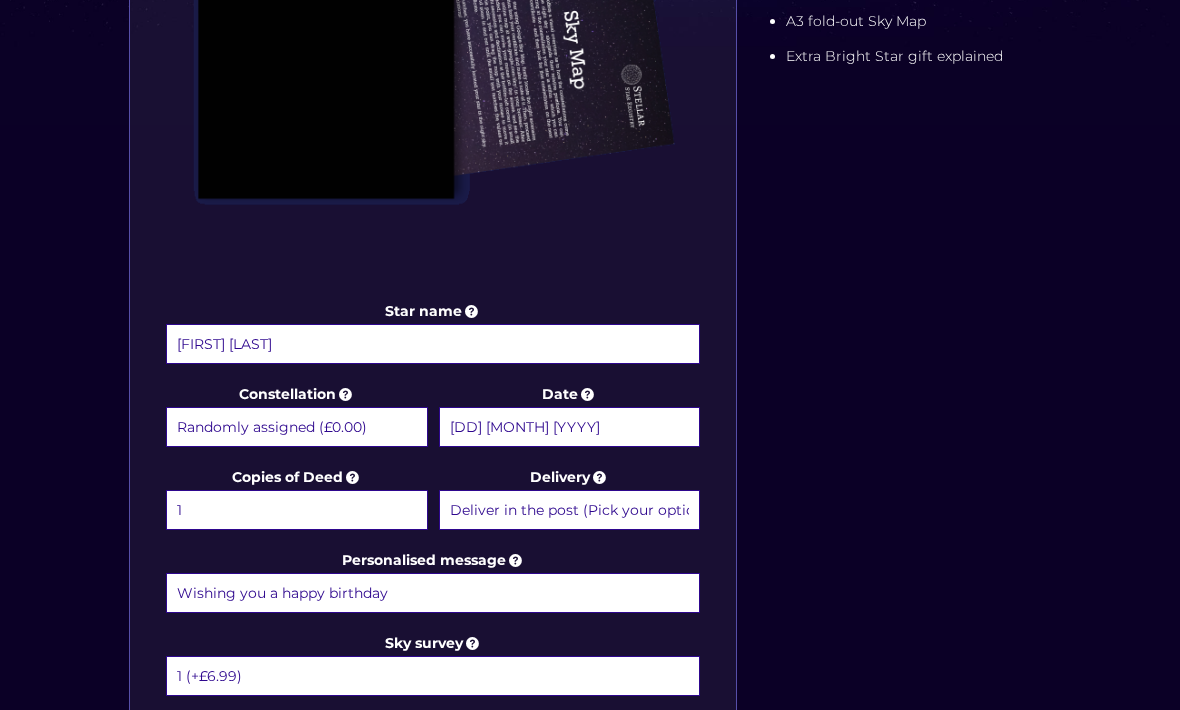 click on "Natasha Slyfield" at bounding box center [433, 344] 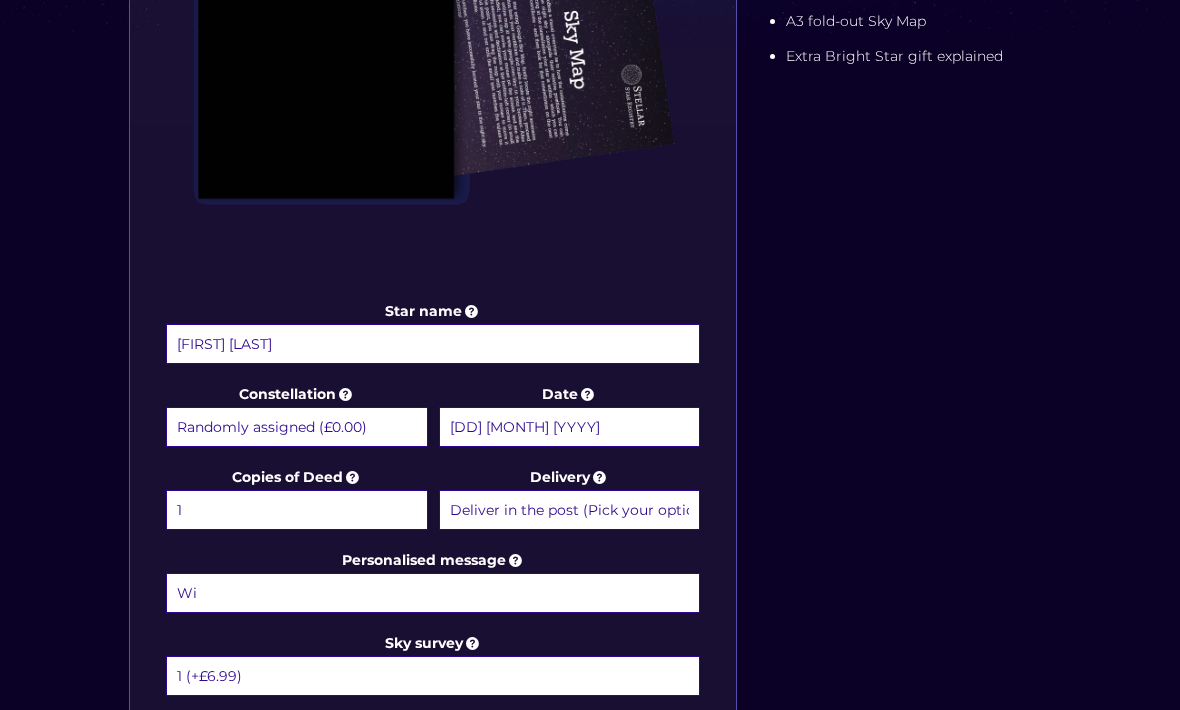 type on "W" 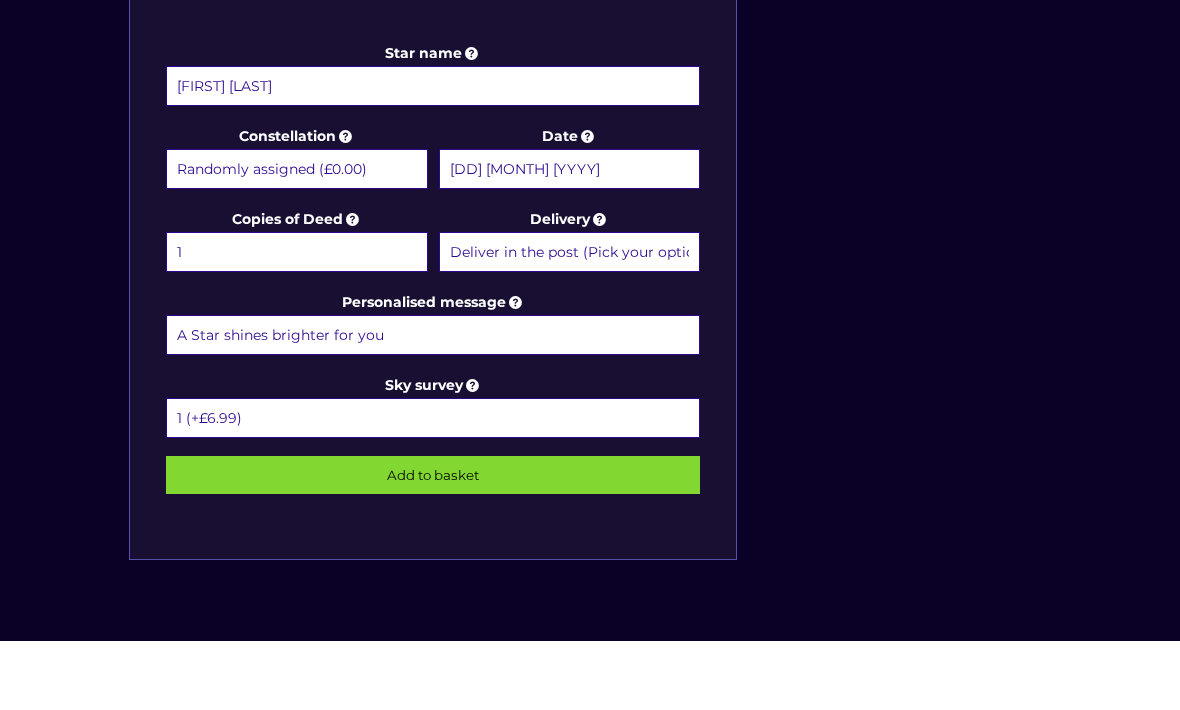 scroll, scrollTop: 916, scrollLeft: 0, axis: vertical 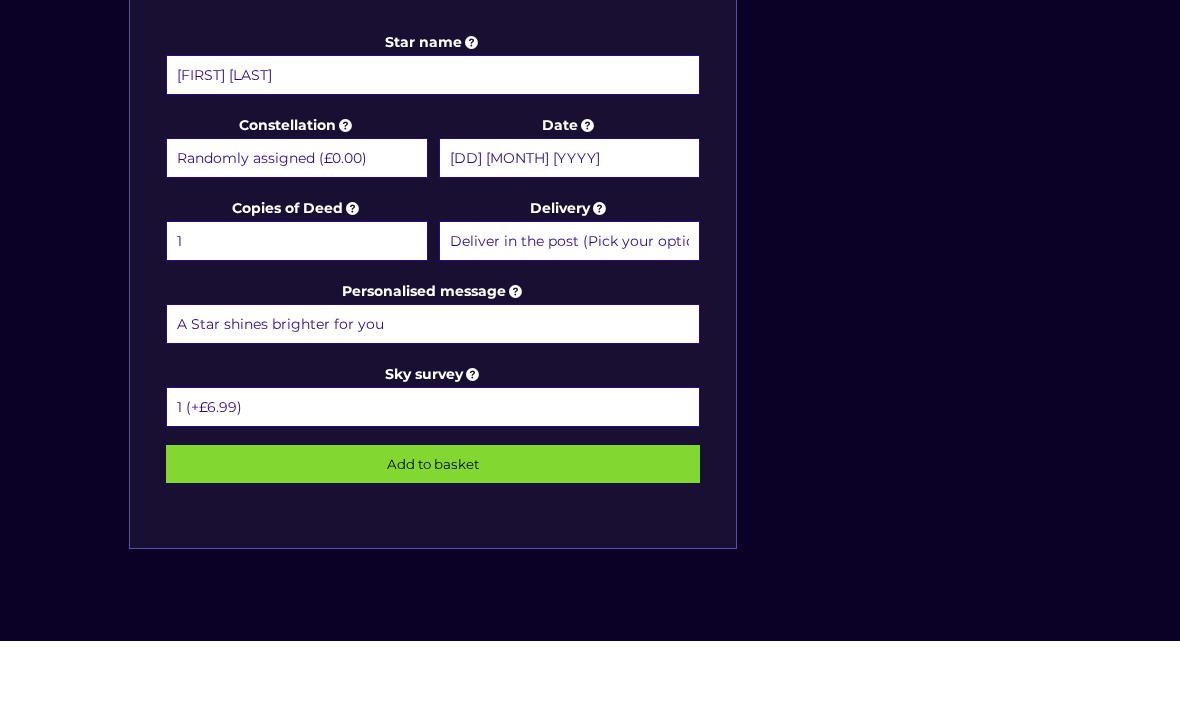 type on "A Star shines brighter for you" 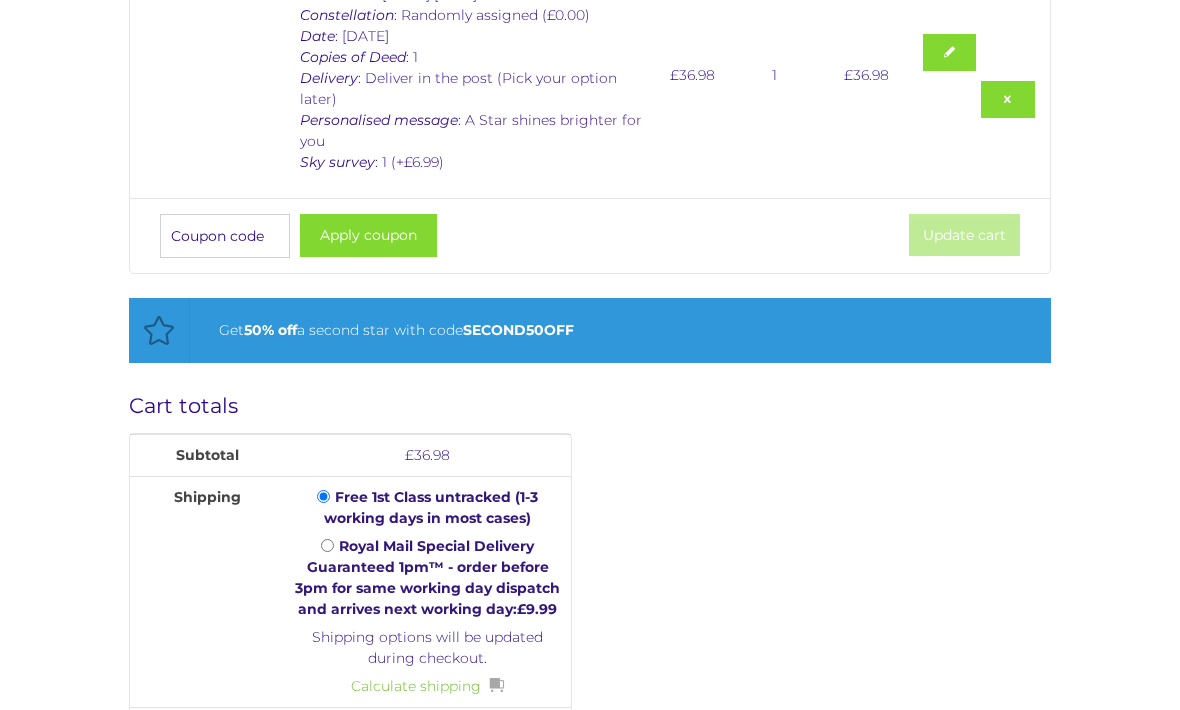 scroll, scrollTop: 544, scrollLeft: 0, axis: vertical 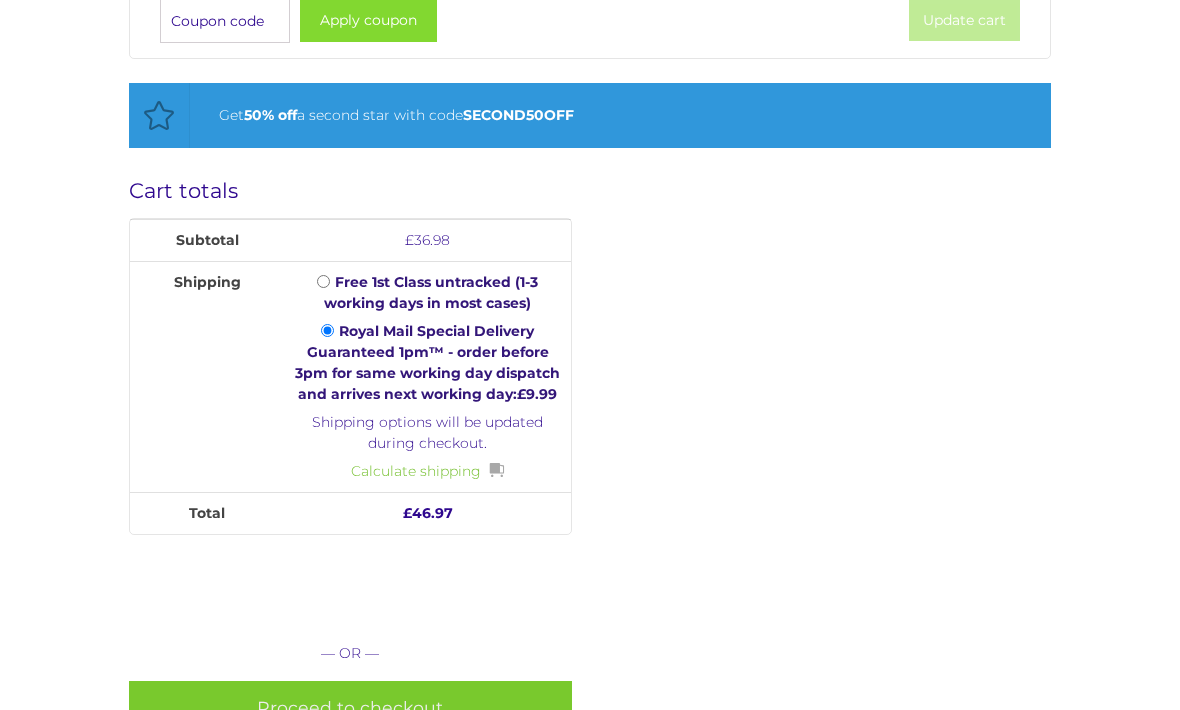 click on "Proceed to checkout" at bounding box center [350, 707] 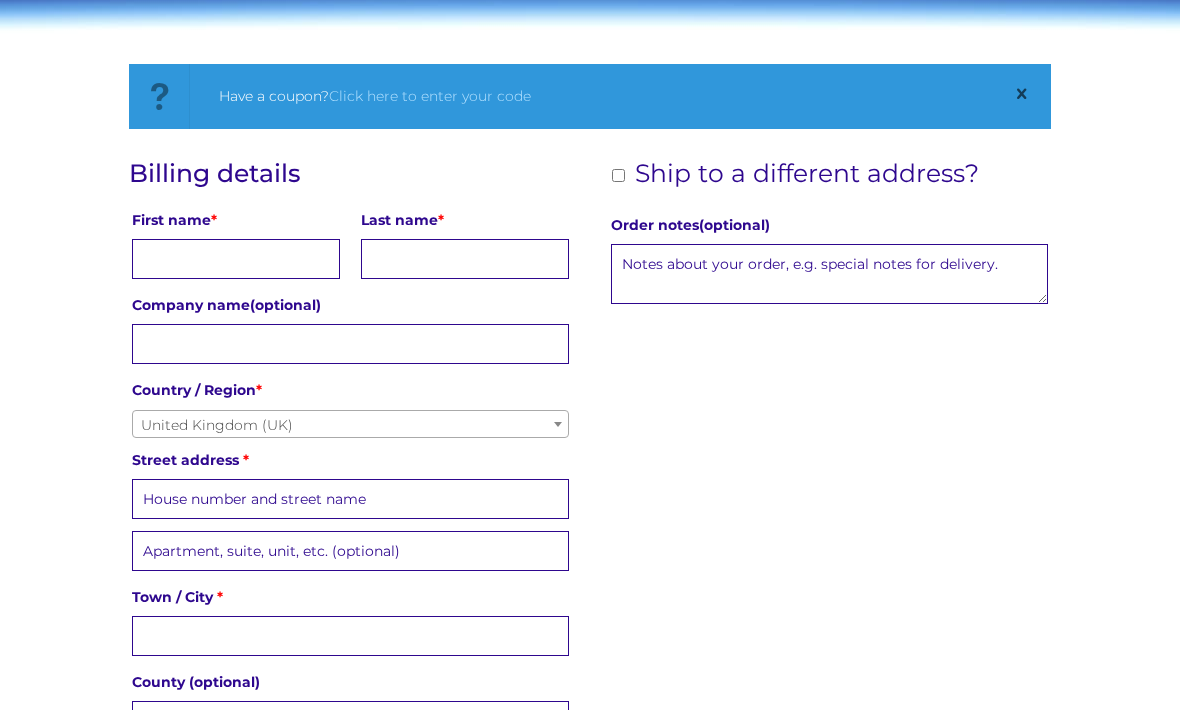 scroll, scrollTop: 295, scrollLeft: 0, axis: vertical 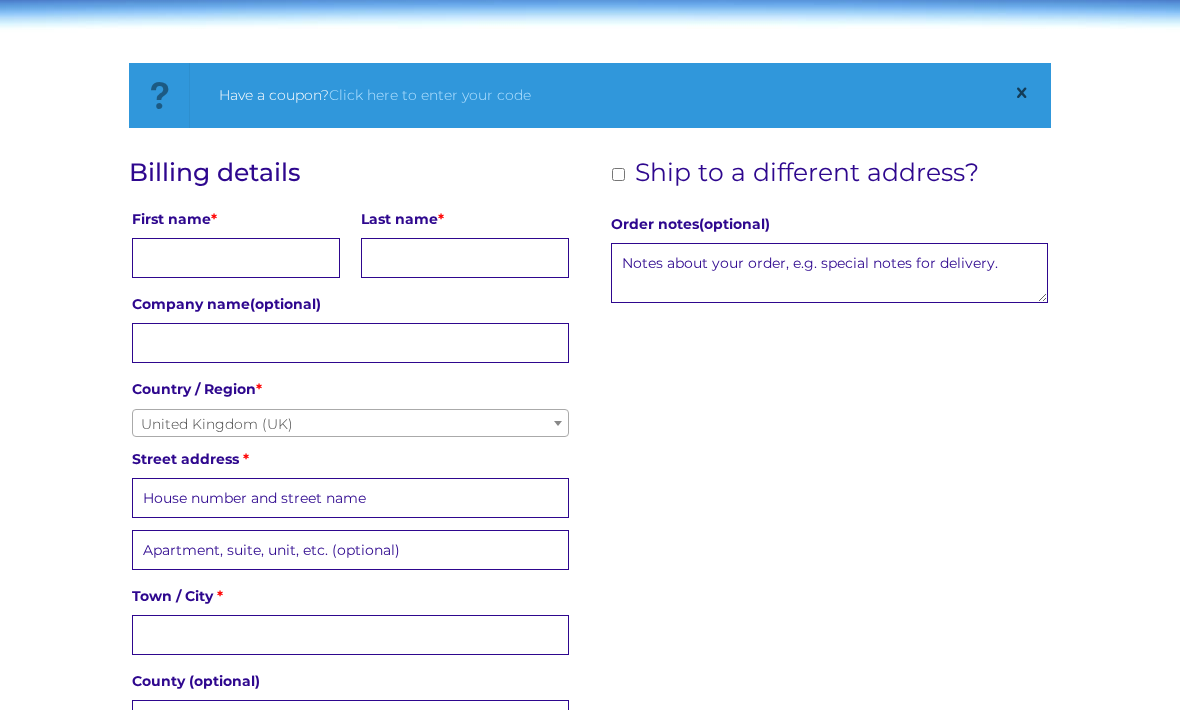 click on "First name  *" at bounding box center (236, 259) 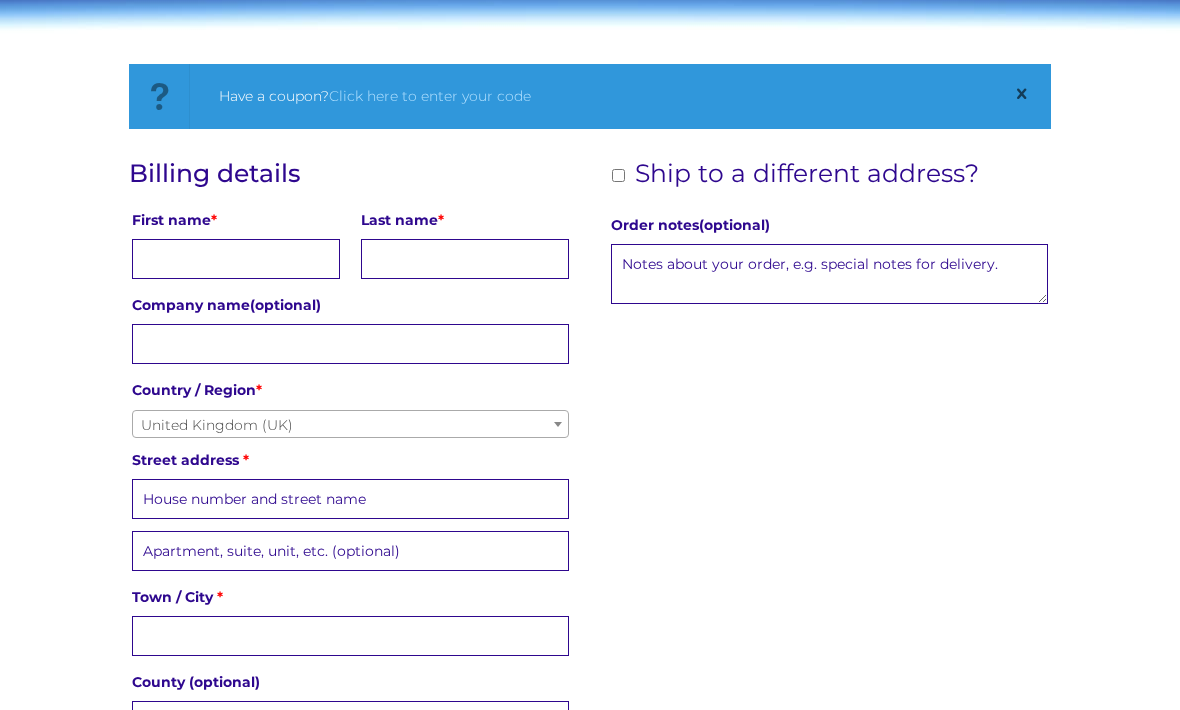 scroll, scrollTop: 329, scrollLeft: 0, axis: vertical 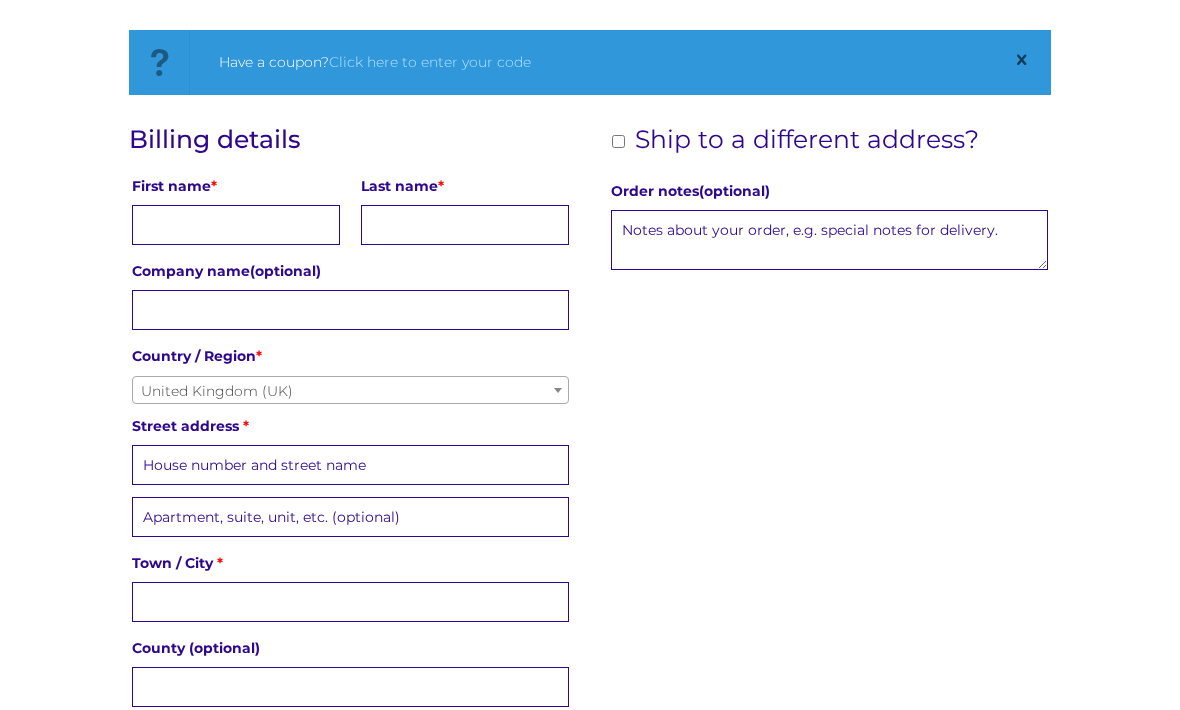 click on "First name  *" at bounding box center (236, 225) 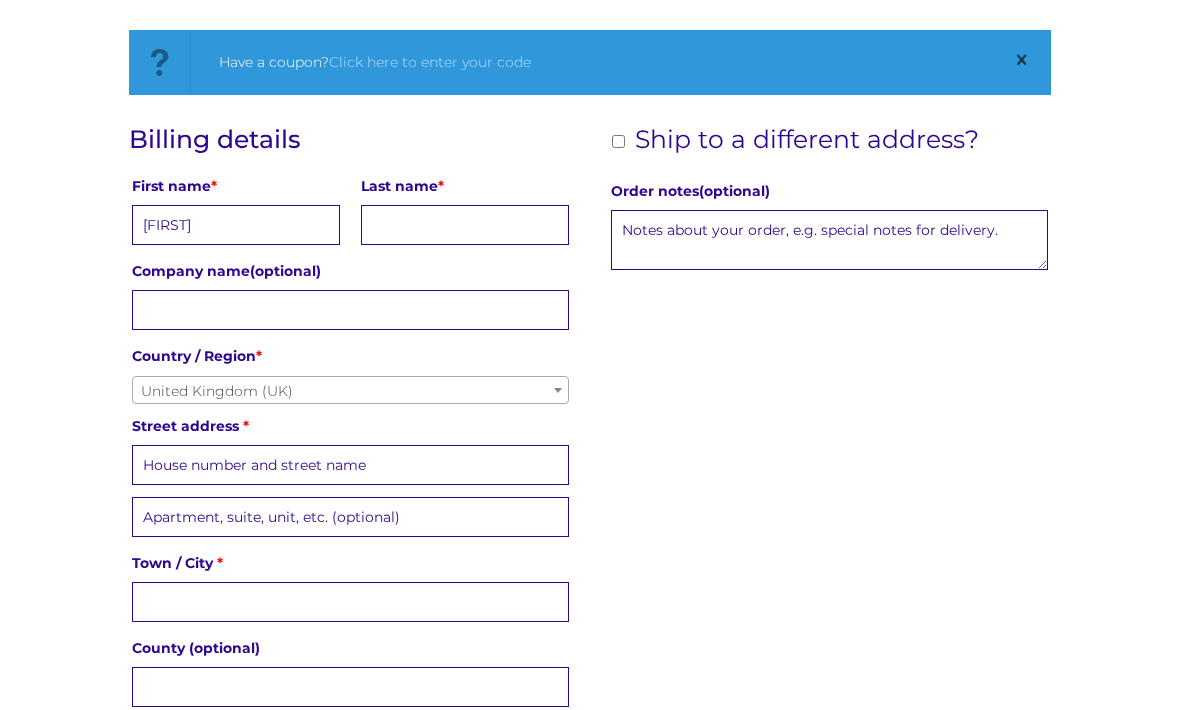 type on "[FIRST]" 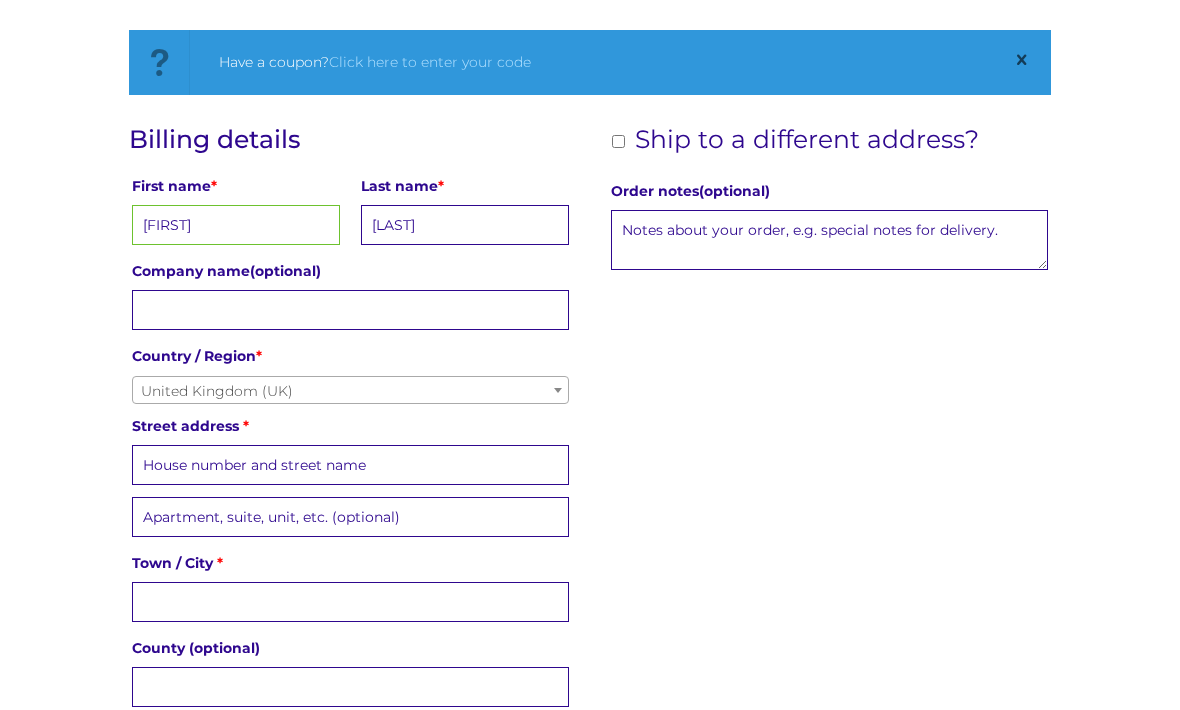 type on "[LAST]" 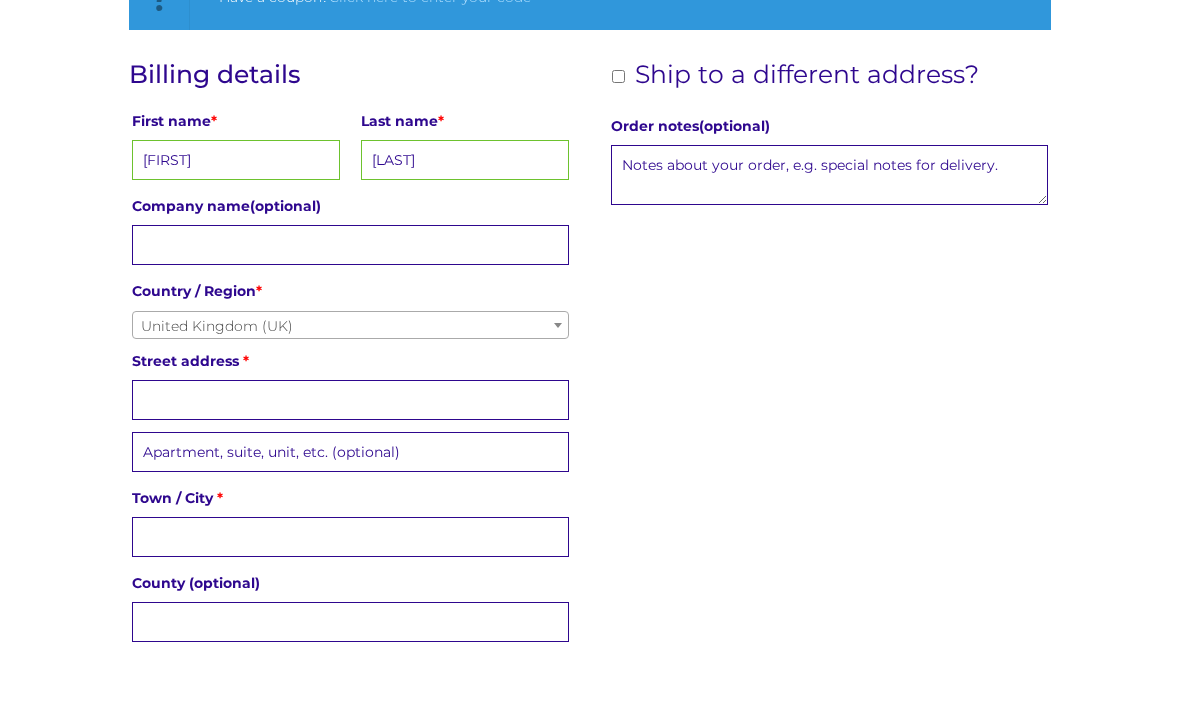 click on "Street address   *" at bounding box center [350, 466] 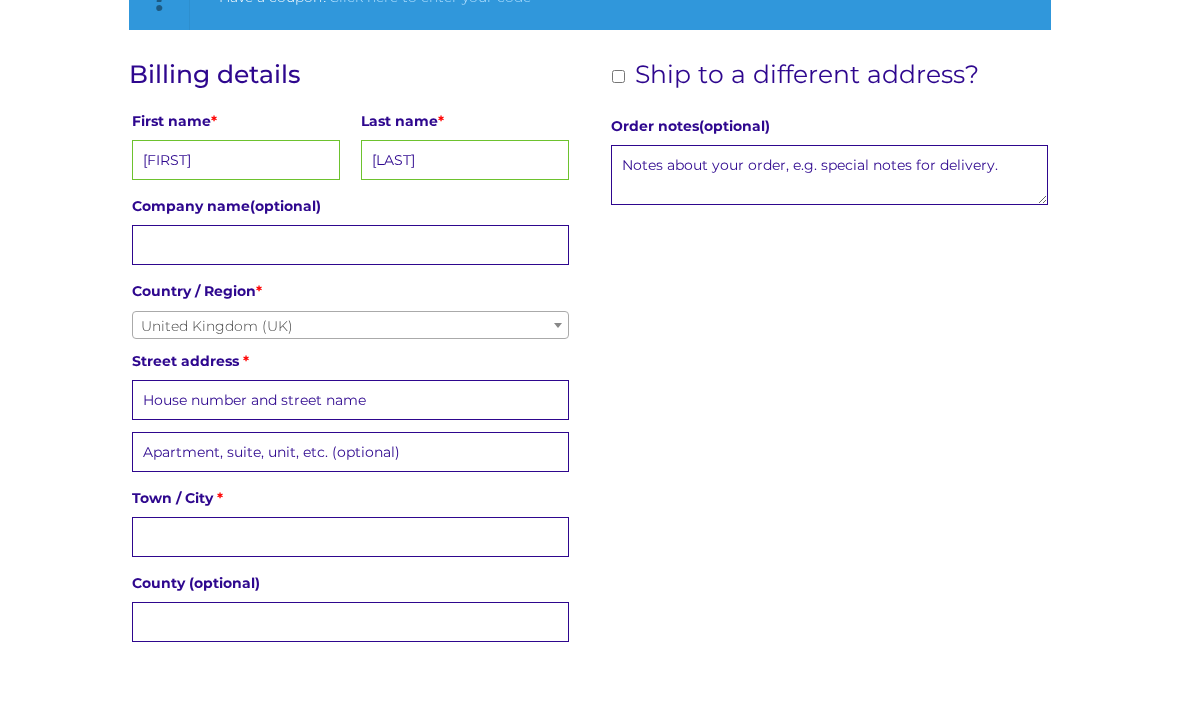 click on "Free delivery 💫 Next day FREE on £59+
Name a Star
FAQs
Contact Us
1 Buy now
Checkout
Have a coupon?  Click here to enter your code
If you have a coupon code, please apply it below.
Apply coupon
Billing details
First name  * [FIRST] Last name  * [LAST] Company name  (optional) Country / Region  * Select a country / region… Afghanistan Åland Islands Albania Algeria American Samoa Andorra Angola Anguilla Antarctica Antigua and Barbuda Argentina Armenia Aruba Australia Austria Azerbaijan Bahamas Bahrain Bangladesh Barbados Belarus Belau Belgium Belize Benin Bermuda Bhutan Bolivia Bonaire, Saint Eustatius and Saba Bosnia and Herzegovina Botswana Bouvet Island" at bounding box center [590, 1161] 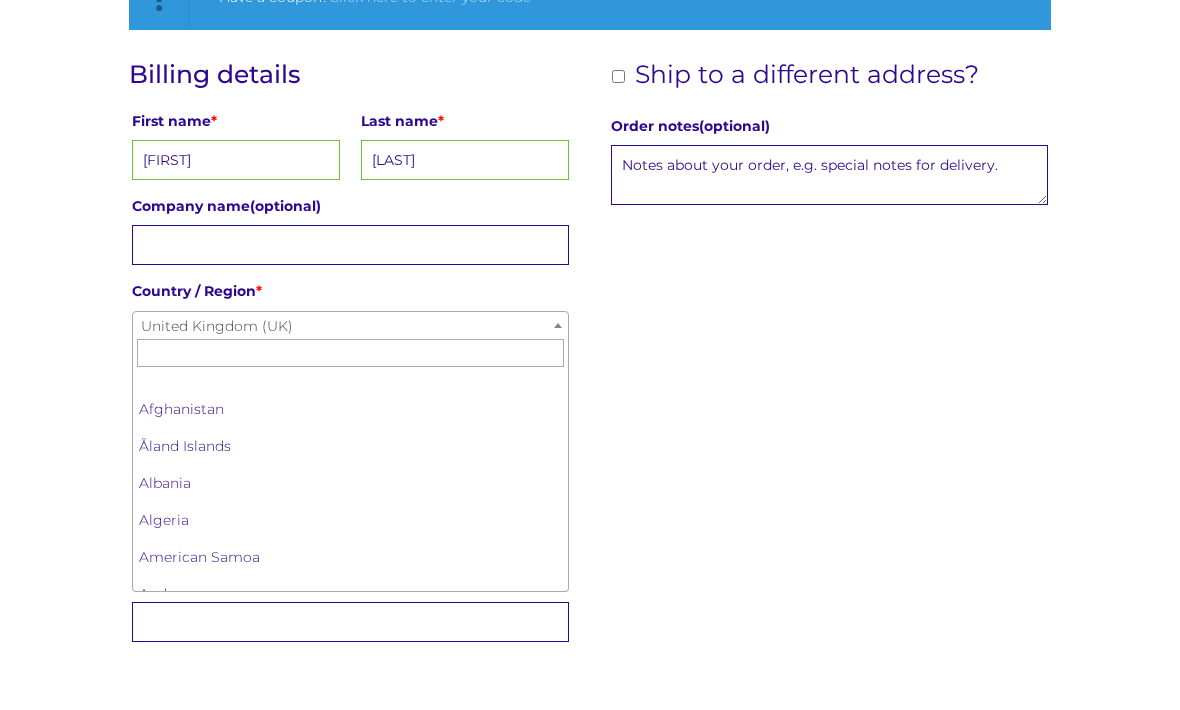 scroll, scrollTop: 8547, scrollLeft: 0, axis: vertical 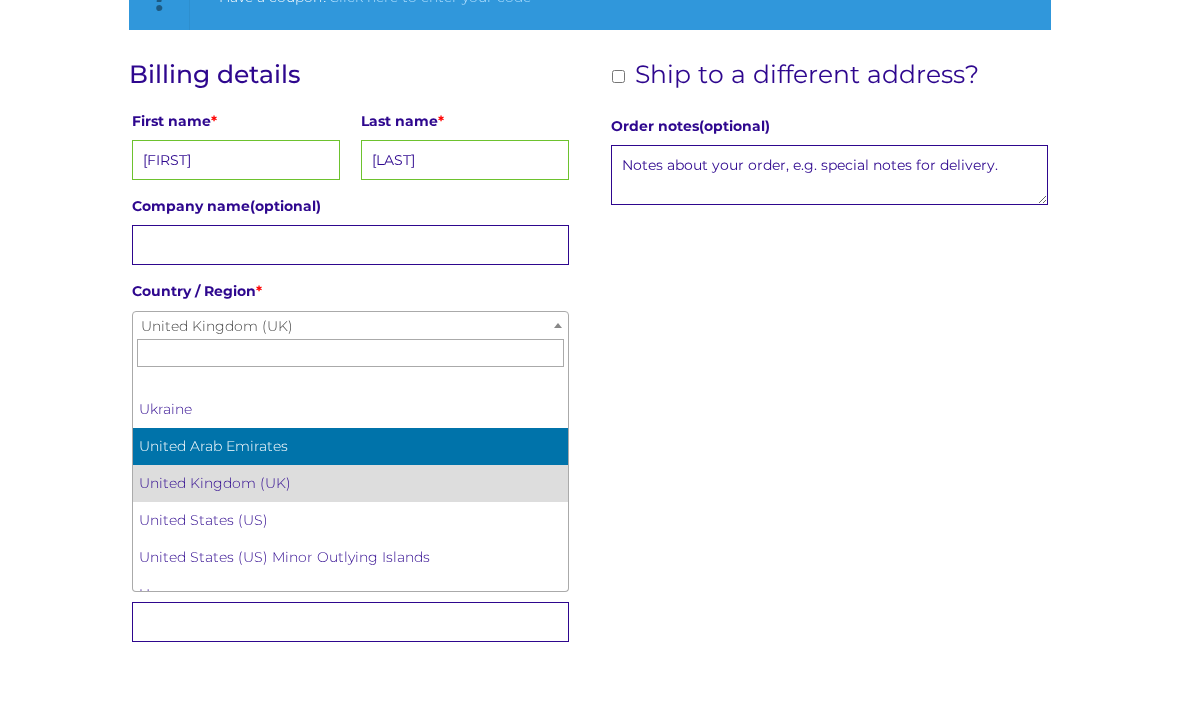 select on "AE" 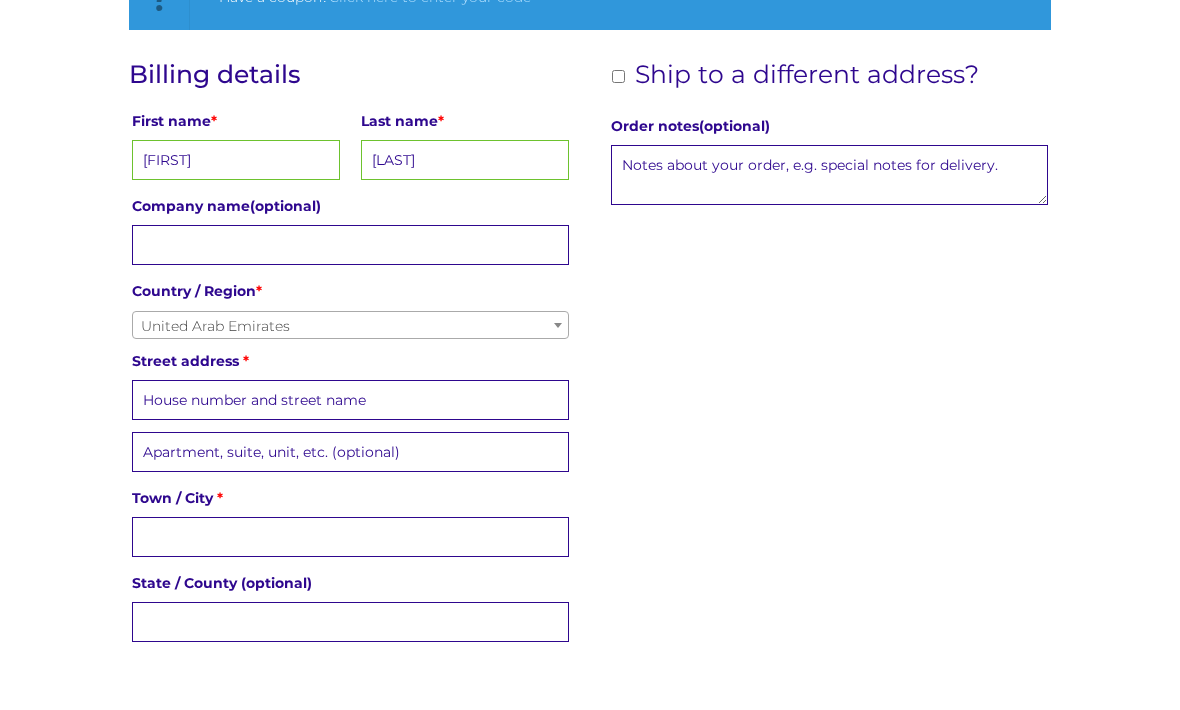 scroll, scrollTop: 394, scrollLeft: 0, axis: vertical 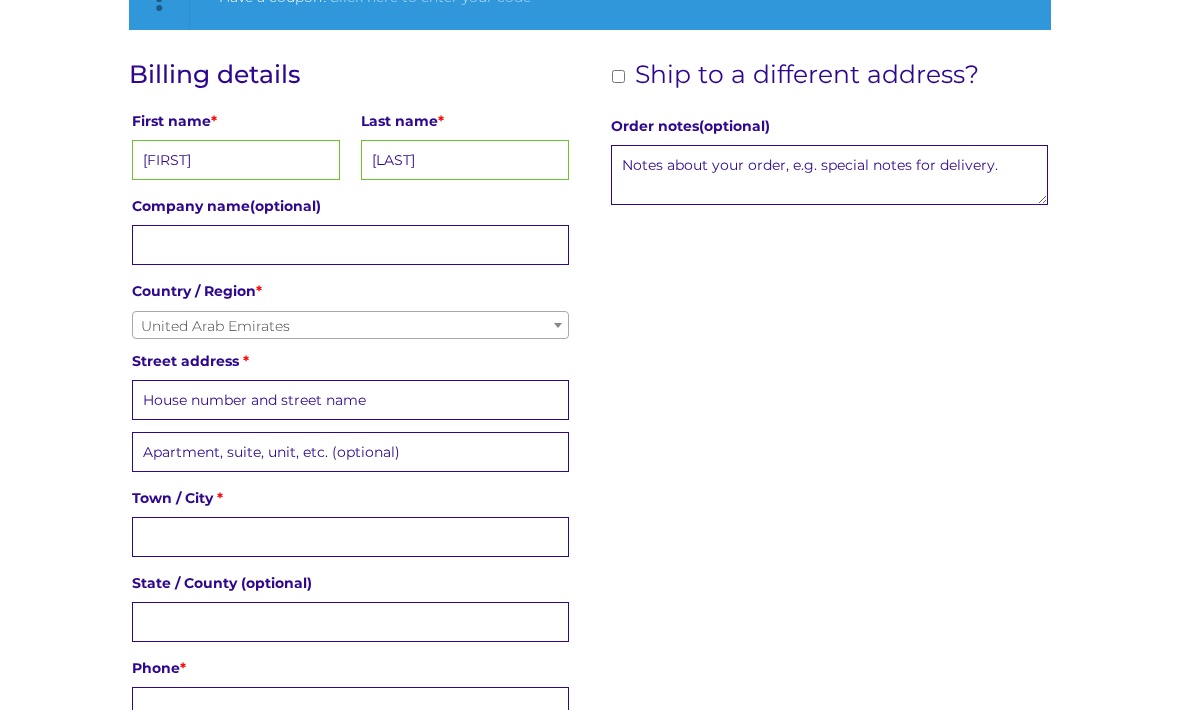 click on "Country / Region  *" at bounding box center (350, 291) 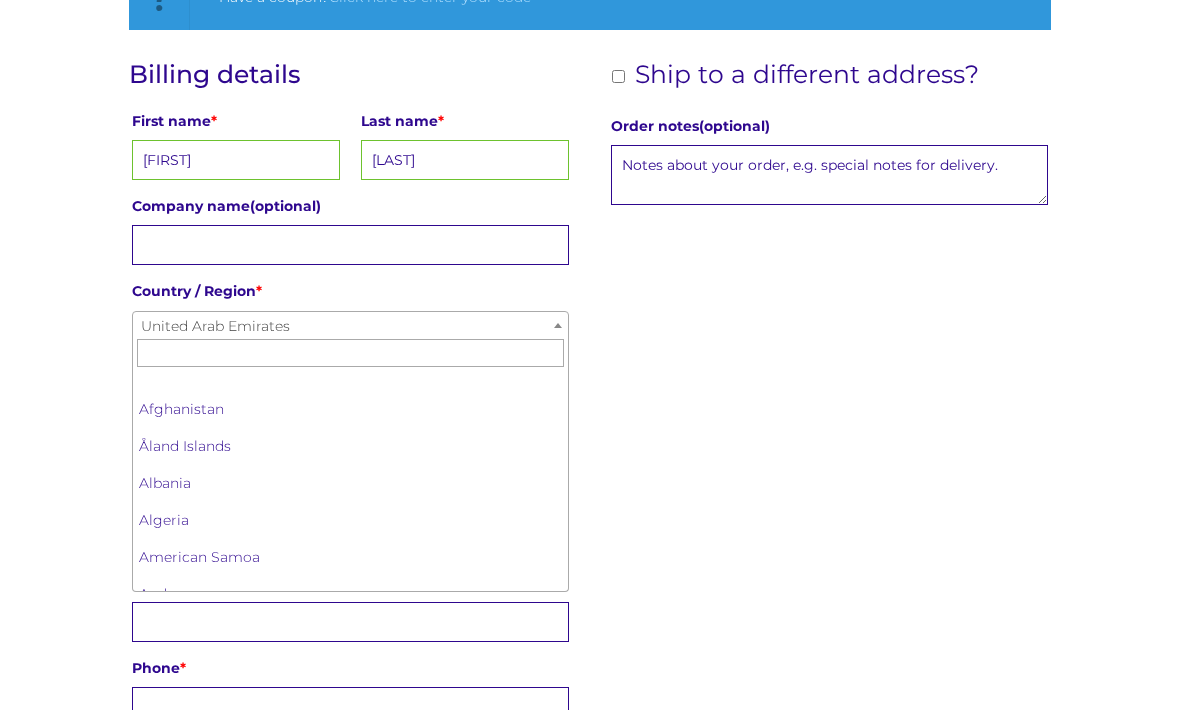scroll, scrollTop: 8547, scrollLeft: 0, axis: vertical 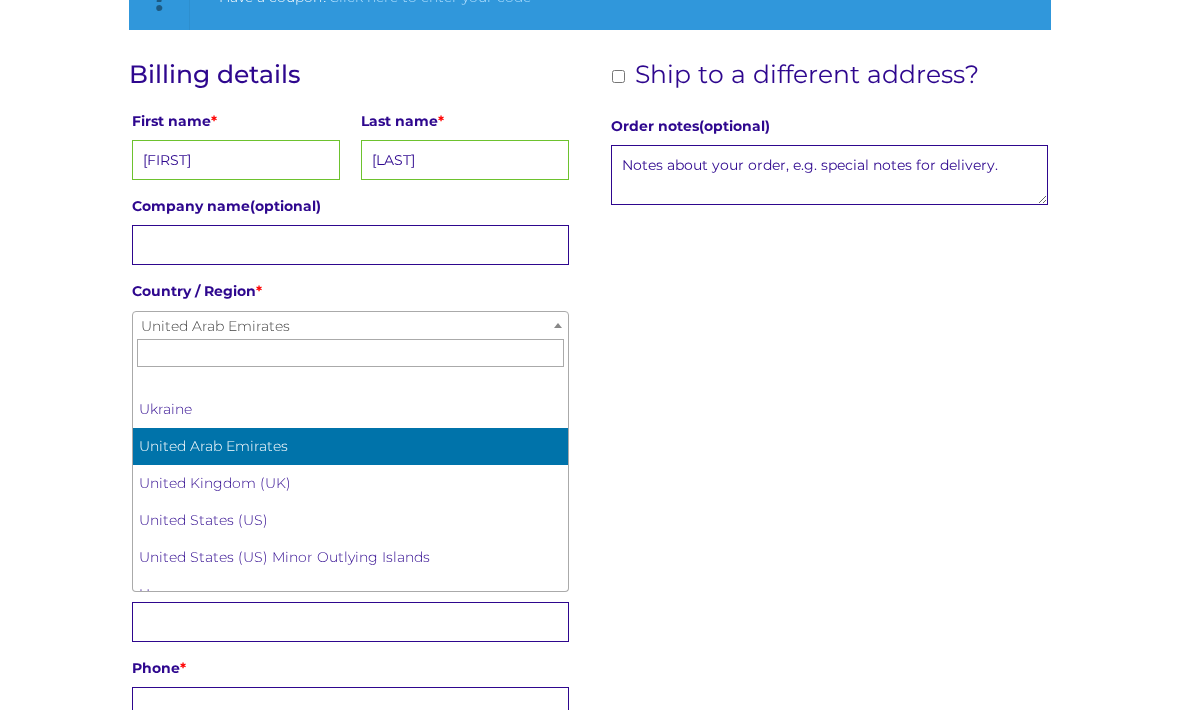 select on "GB" 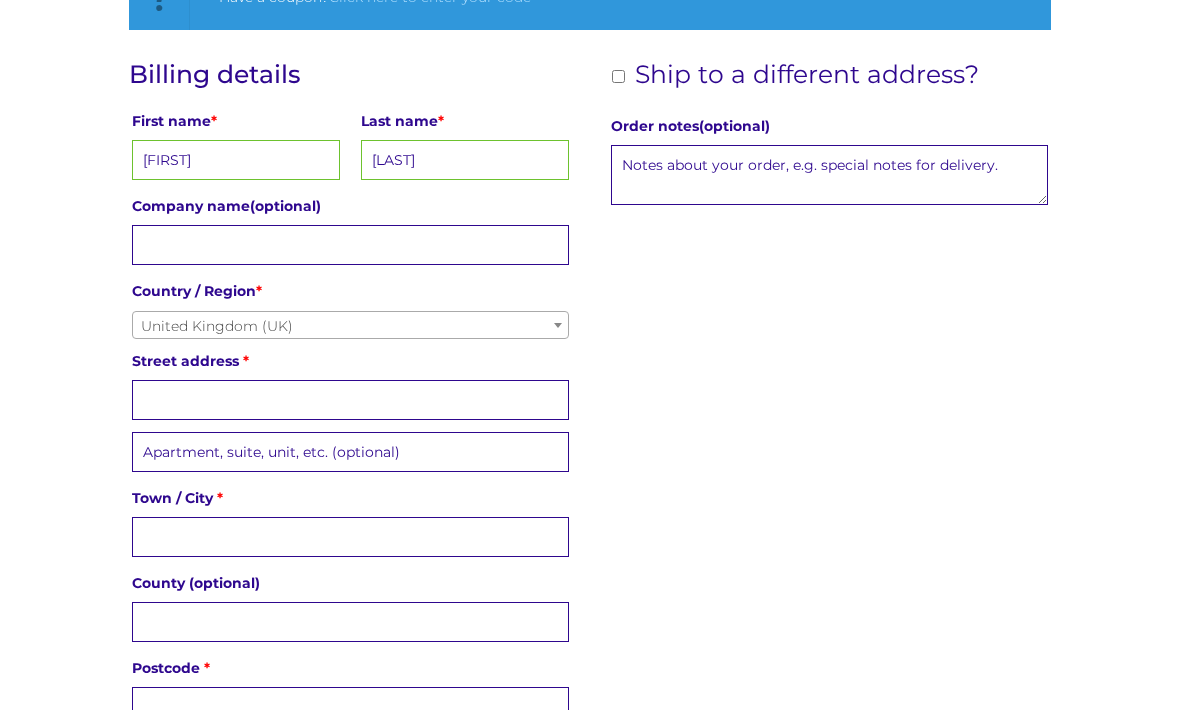 click on "Street address   *" at bounding box center [350, 400] 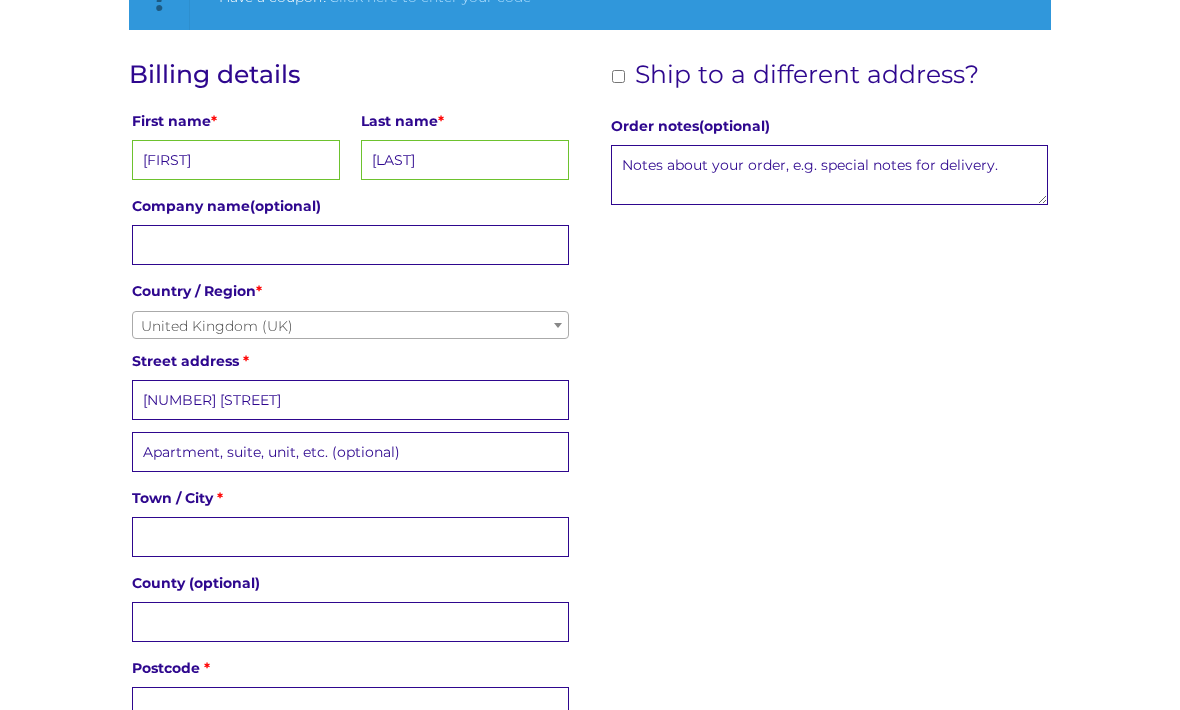 type on "[NUMBER] [STREET]" 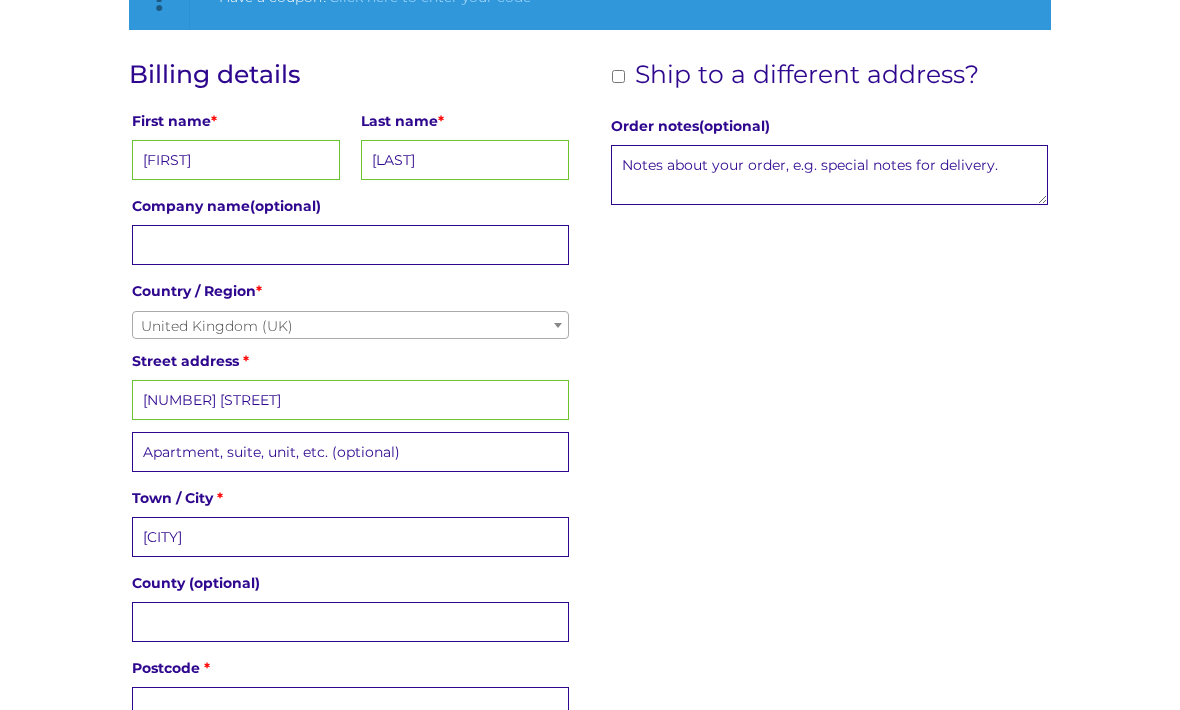 type on "[CITY]" 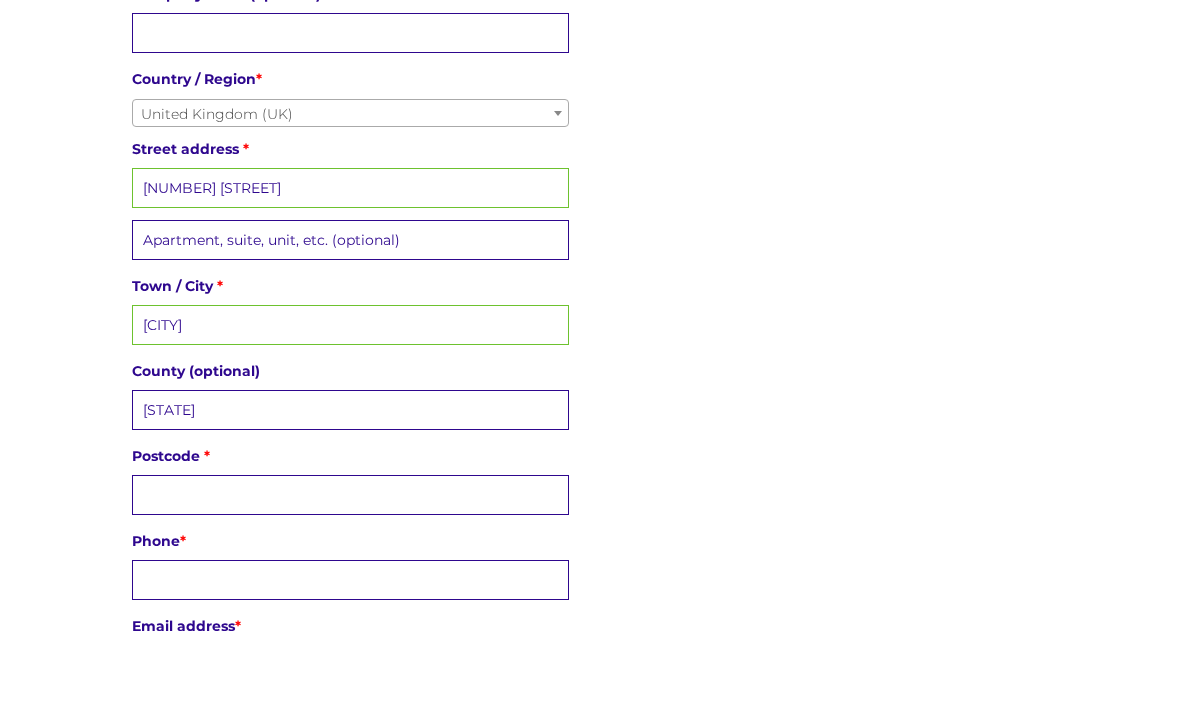 scroll, scrollTop: 546, scrollLeft: 0, axis: vertical 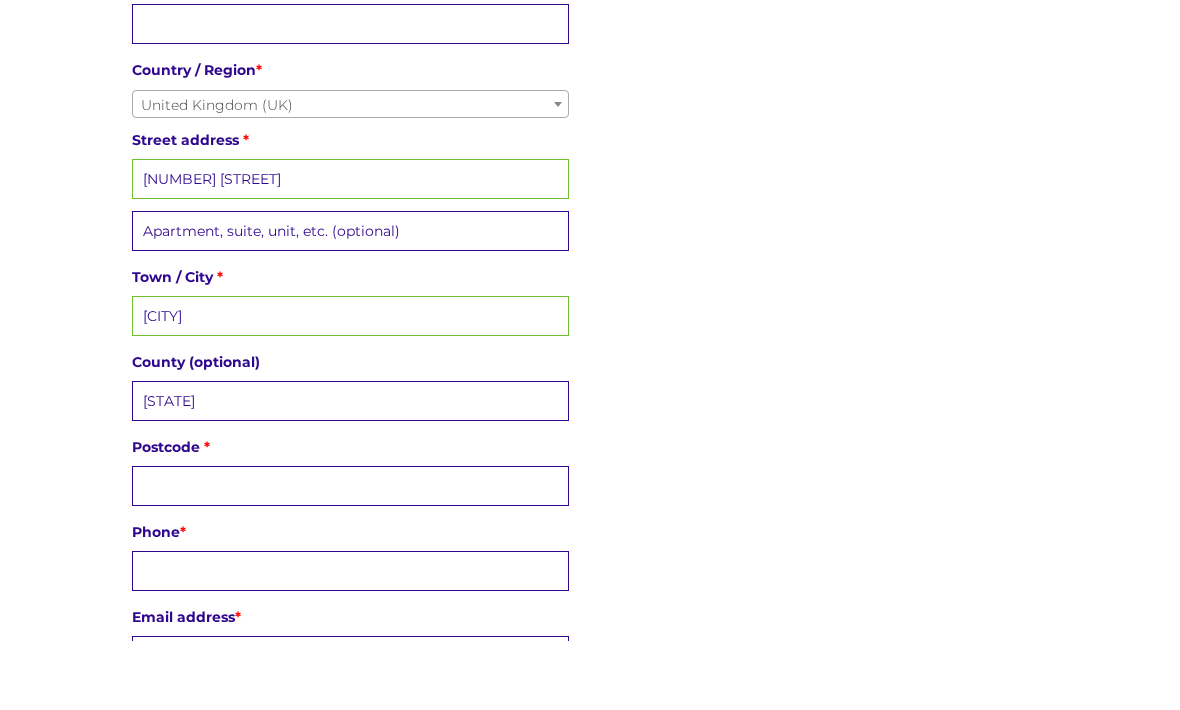type on "[STATE]" 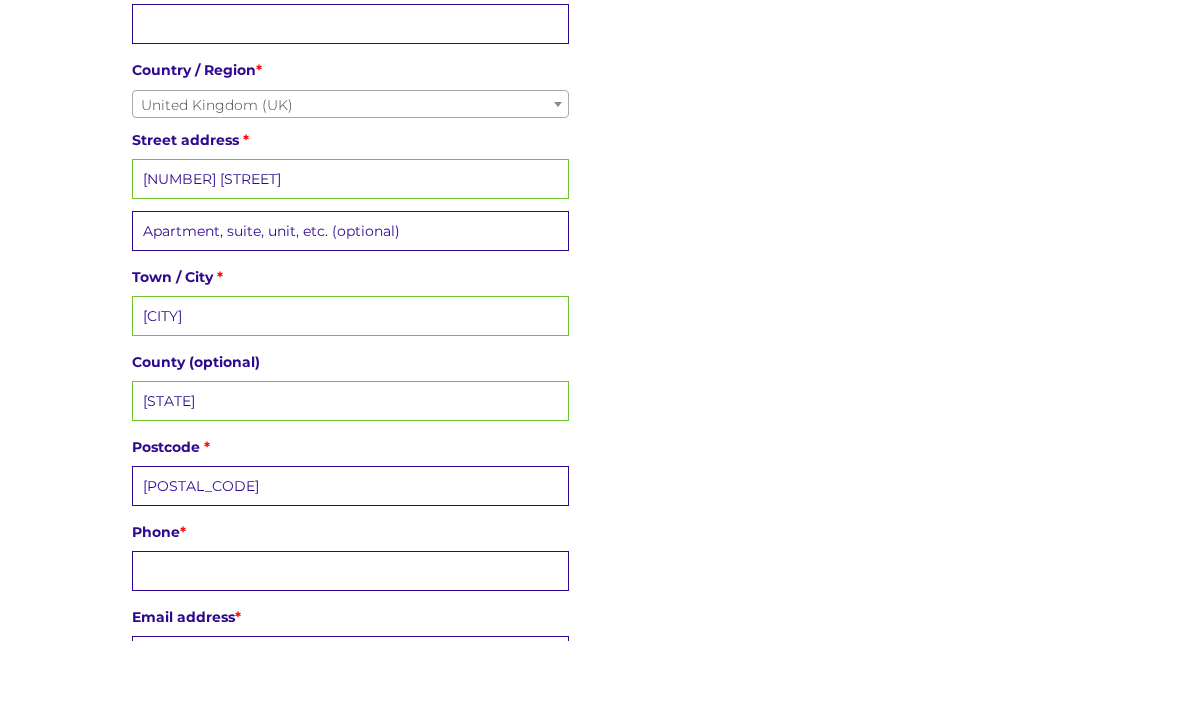 type on "[POSTAL_CODE]" 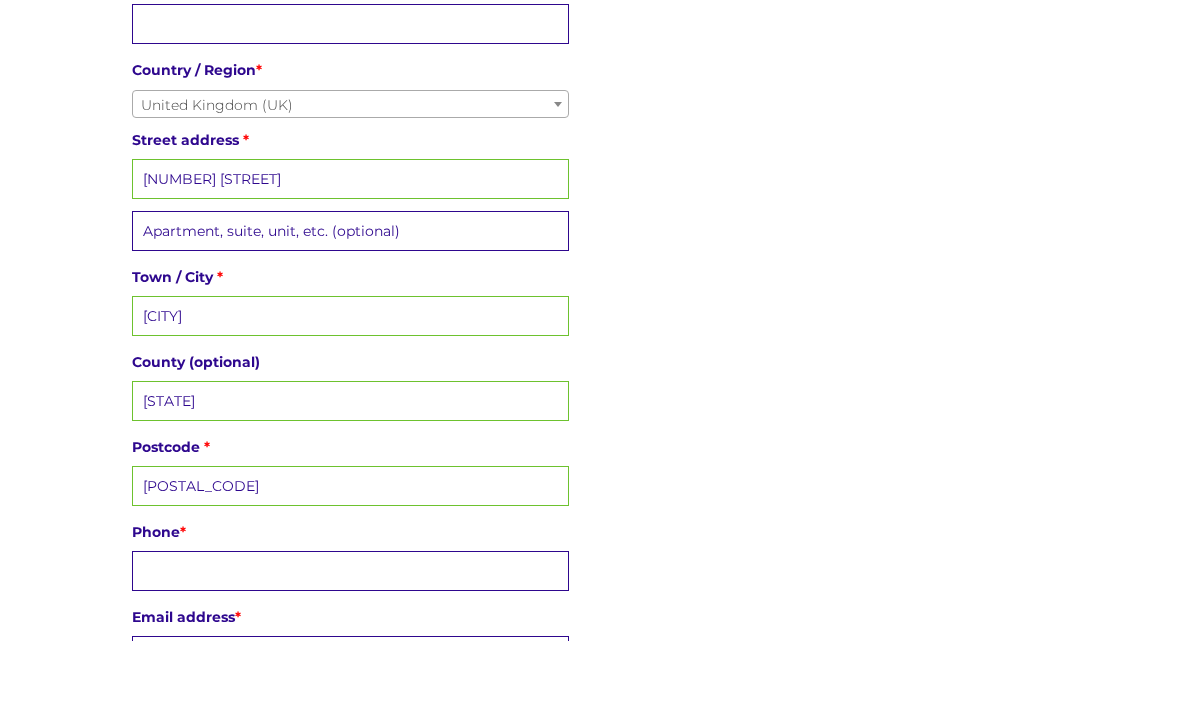 type on "[PHONE]" 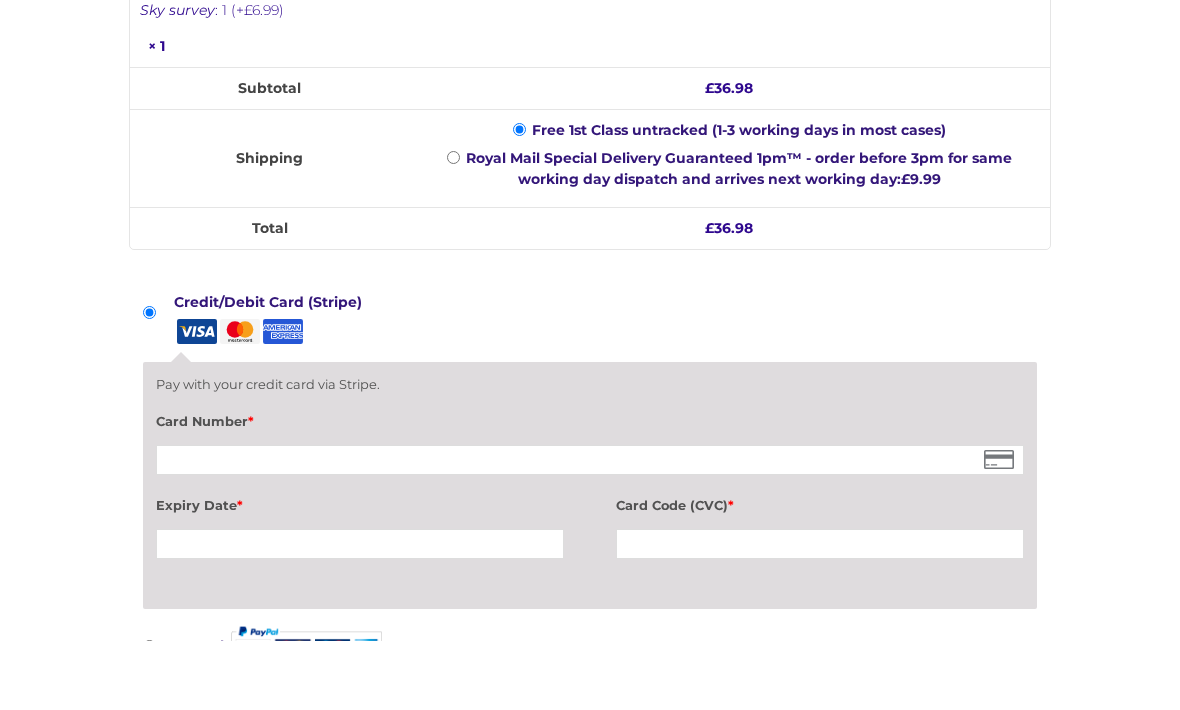 scroll, scrollTop: 1570, scrollLeft: 0, axis: vertical 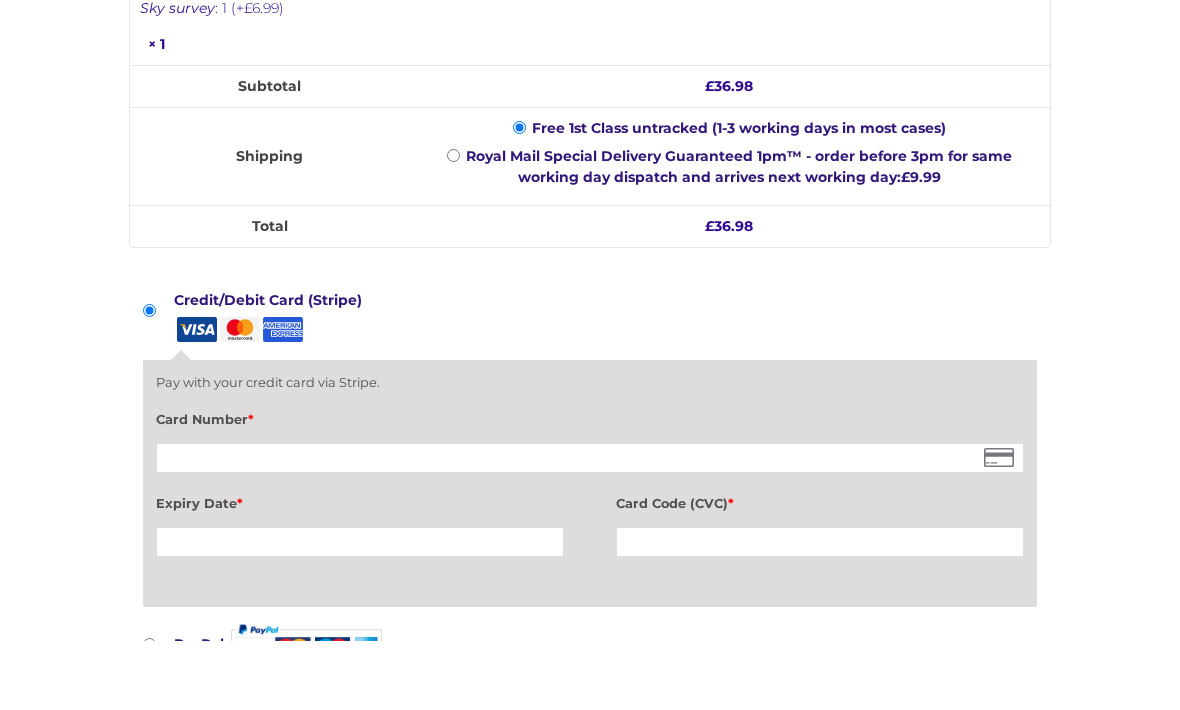 type on "[FIRST].[LAST]@[DOMAIN]" 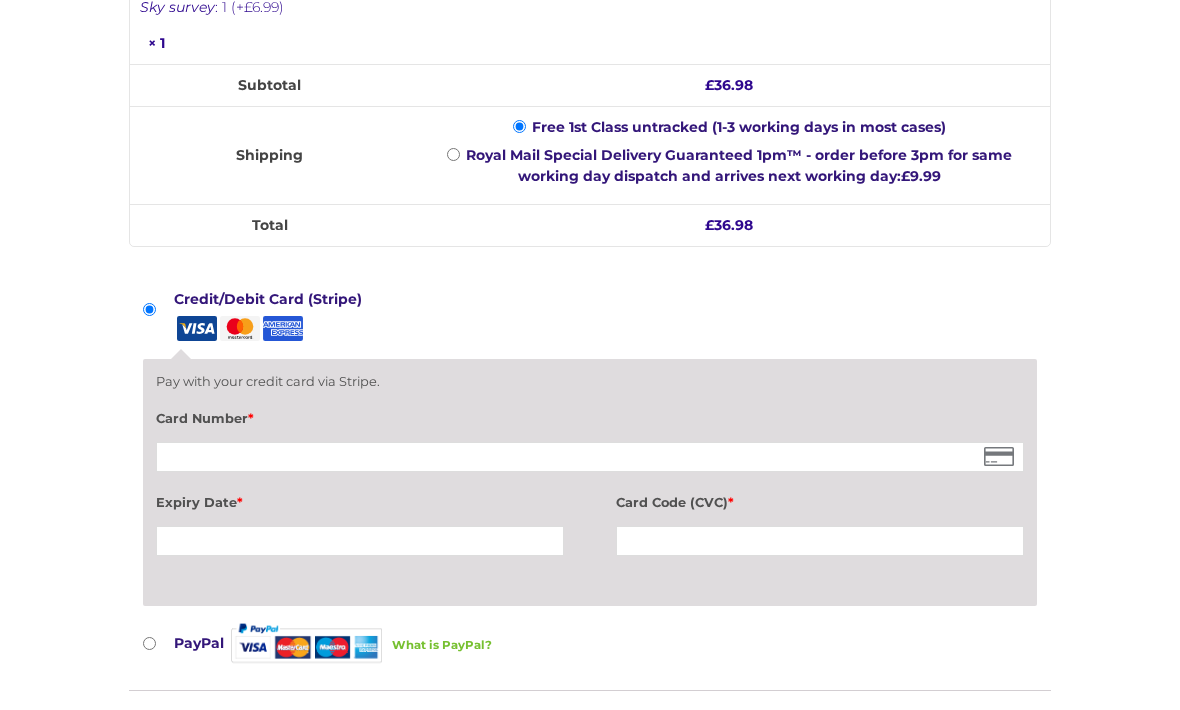 click on "PayPal  What is PayPal?" at bounding box center (149, 643) 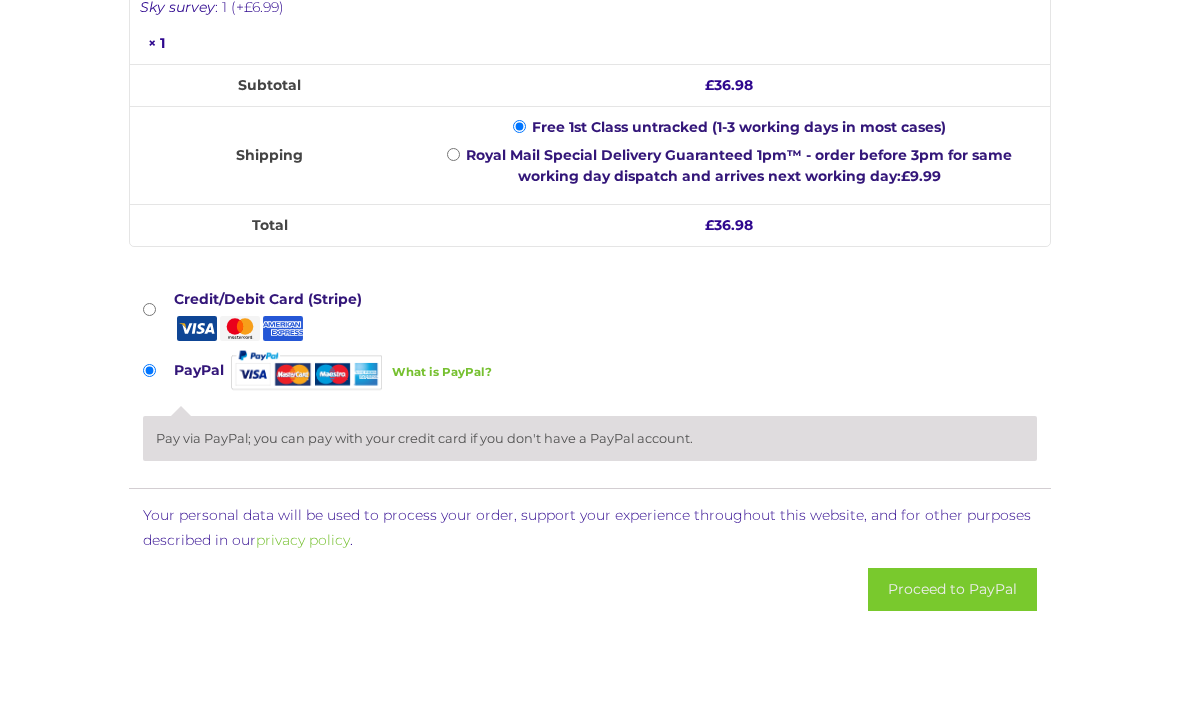 click on "Proceed to PayPal" at bounding box center (952, 589) 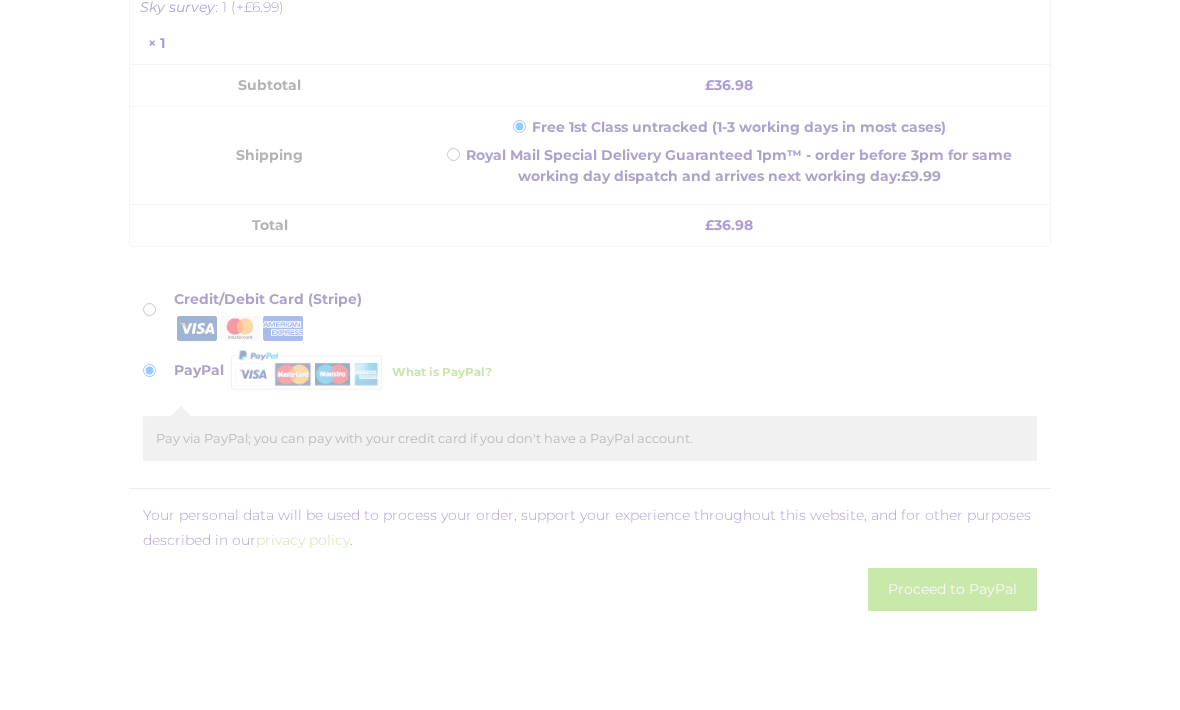 scroll, scrollTop: 1705, scrollLeft: 0, axis: vertical 